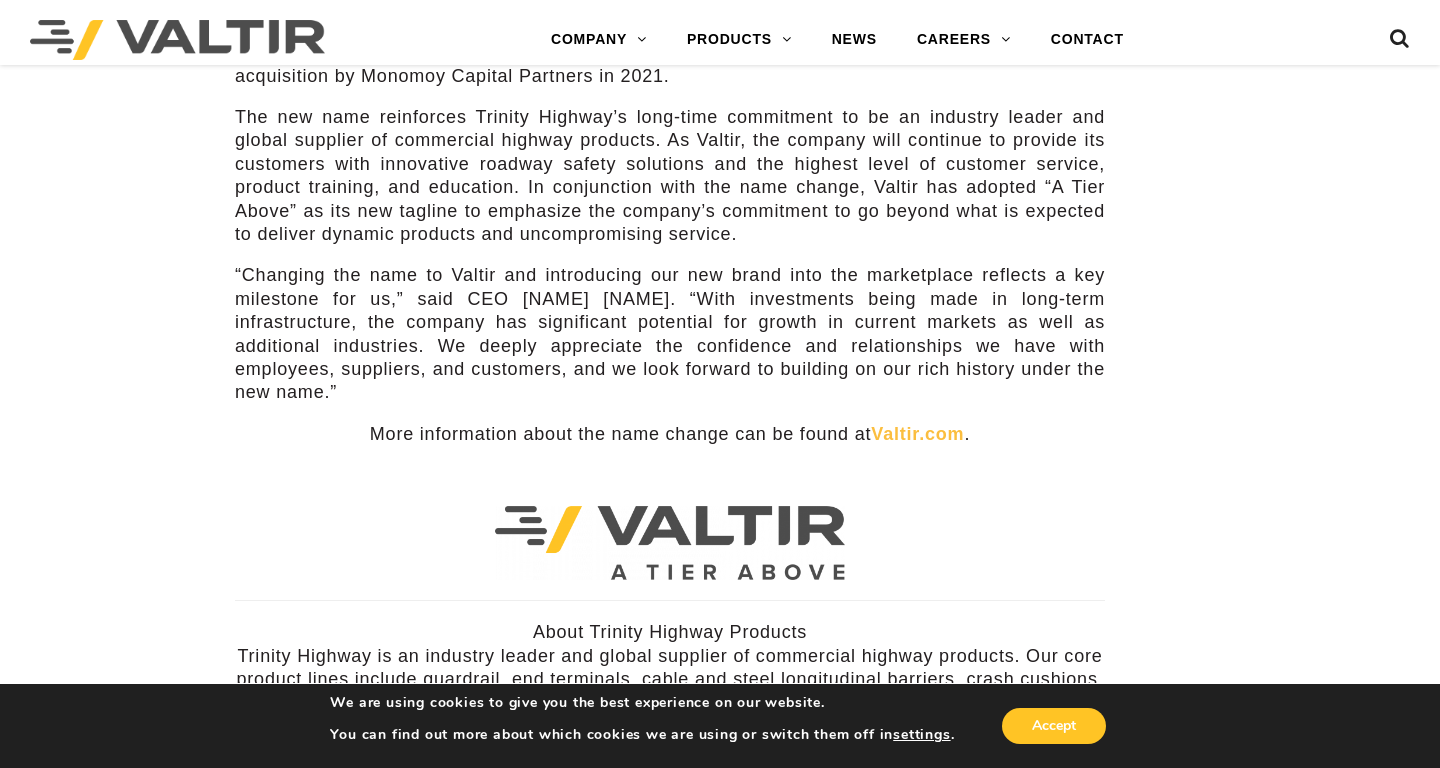 scroll, scrollTop: 0, scrollLeft: 0, axis: both 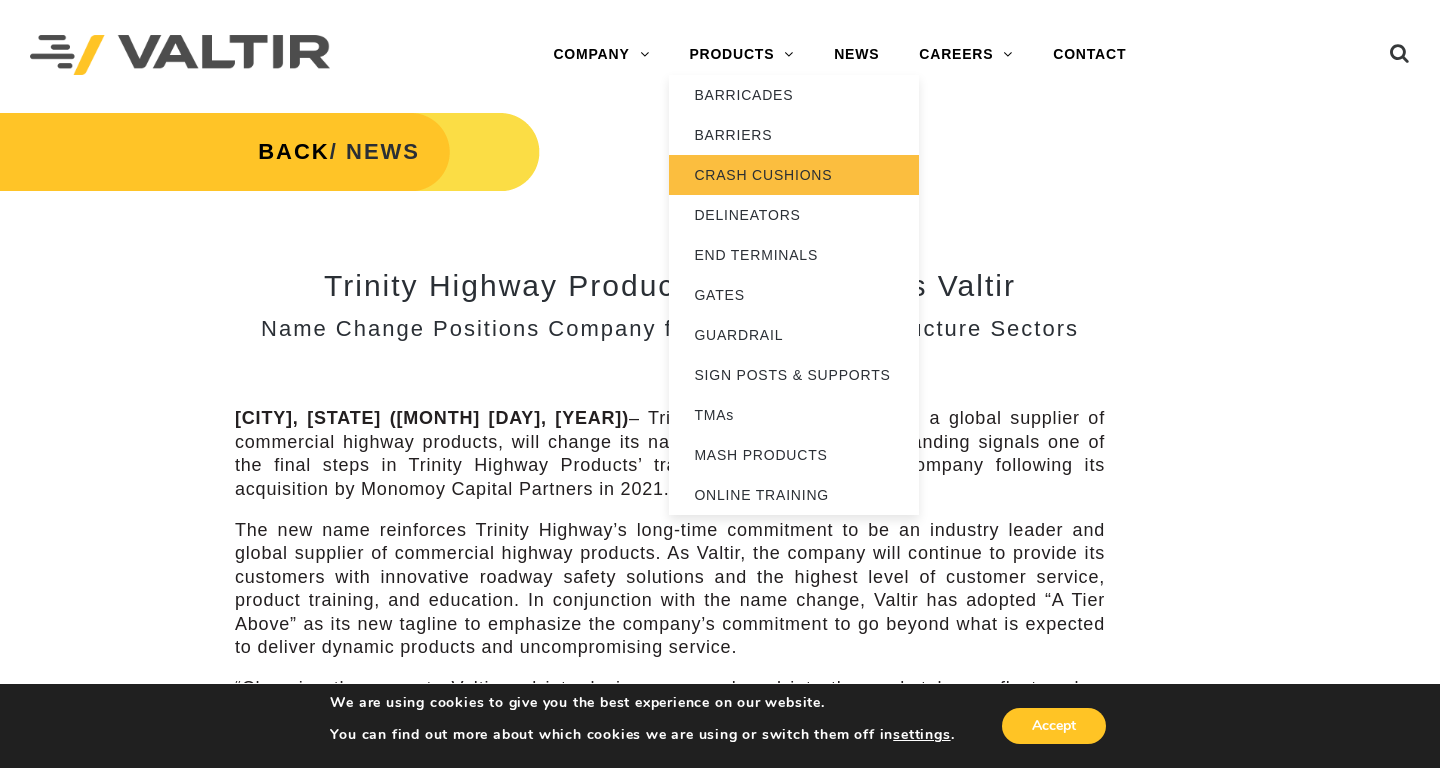click on "CRASH CUSHIONS" at bounding box center [794, 175] 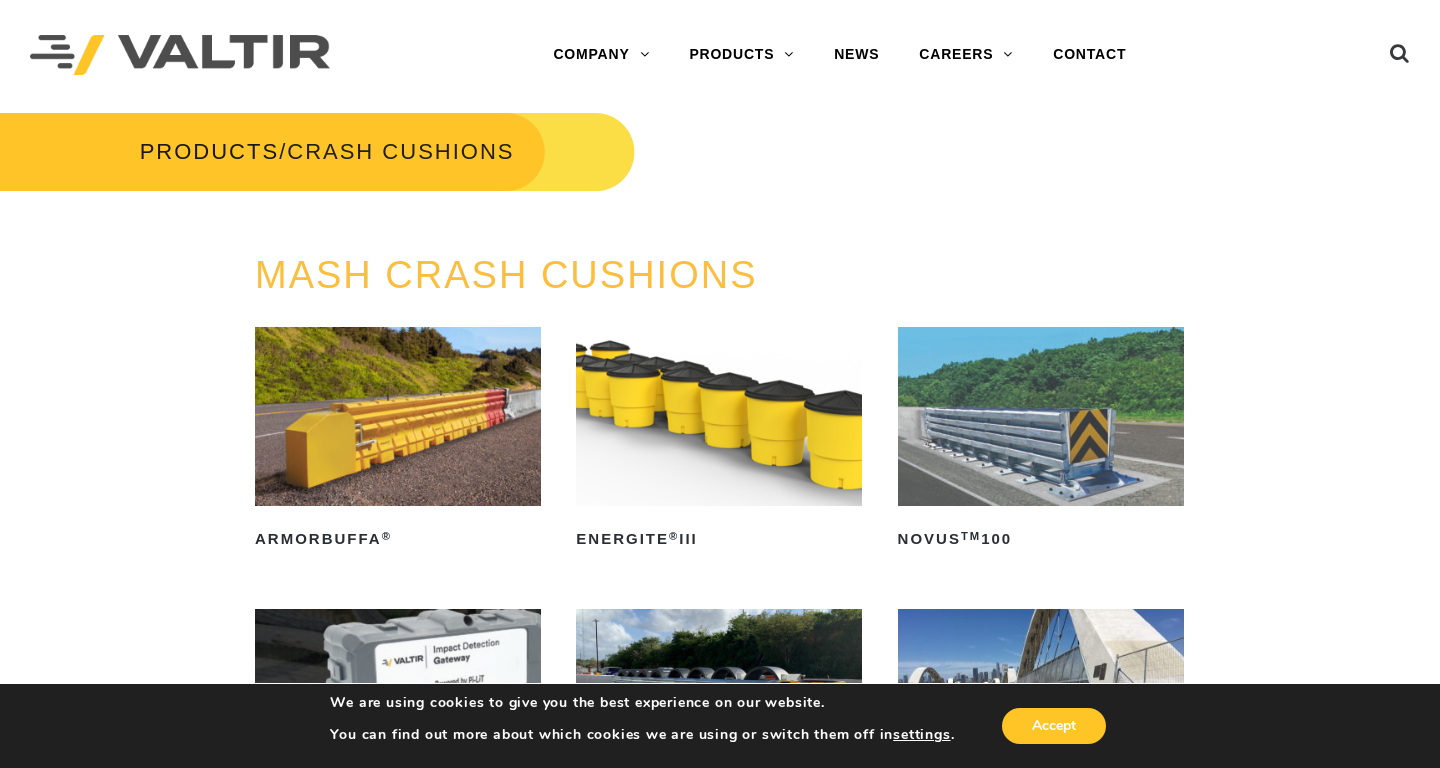 scroll, scrollTop: 0, scrollLeft: 0, axis: both 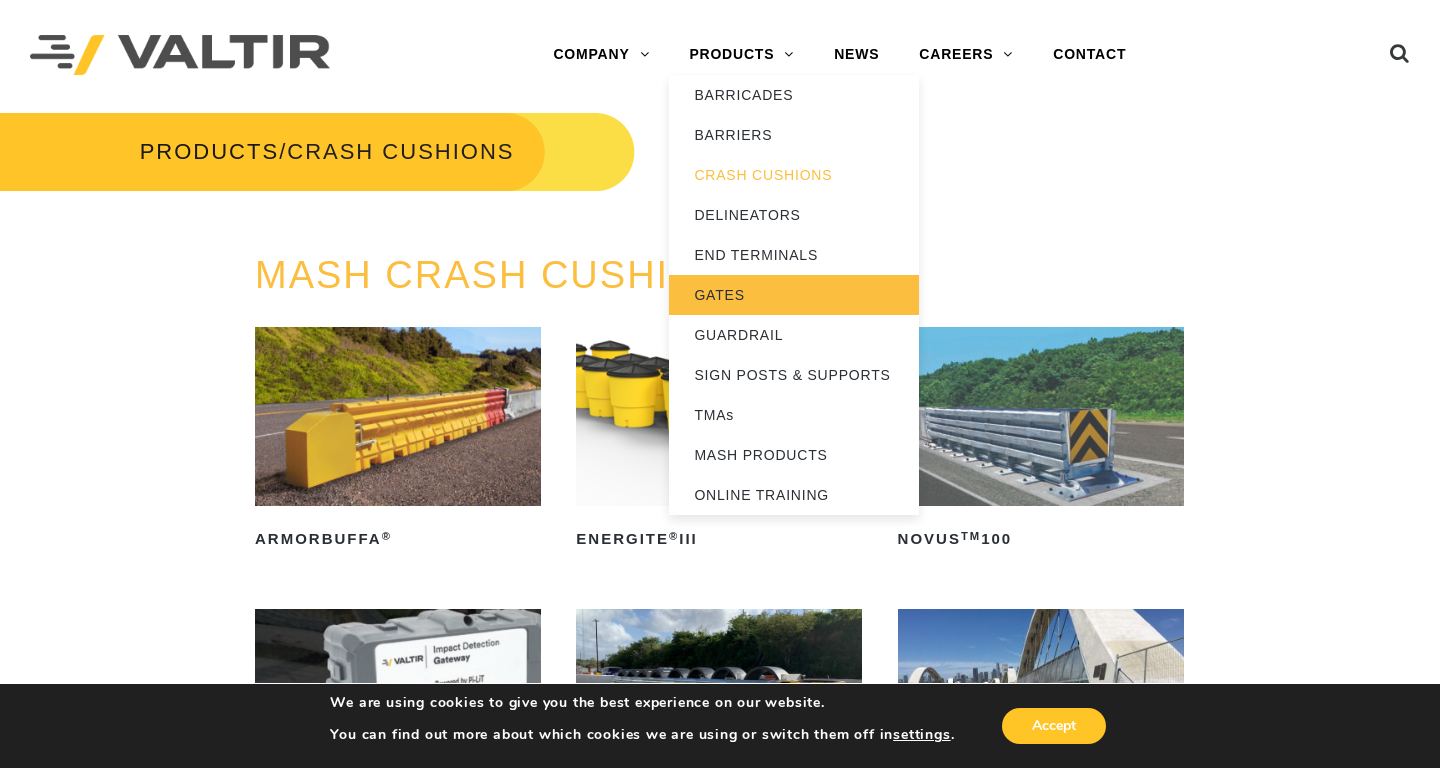 click on "GATES" at bounding box center (794, 295) 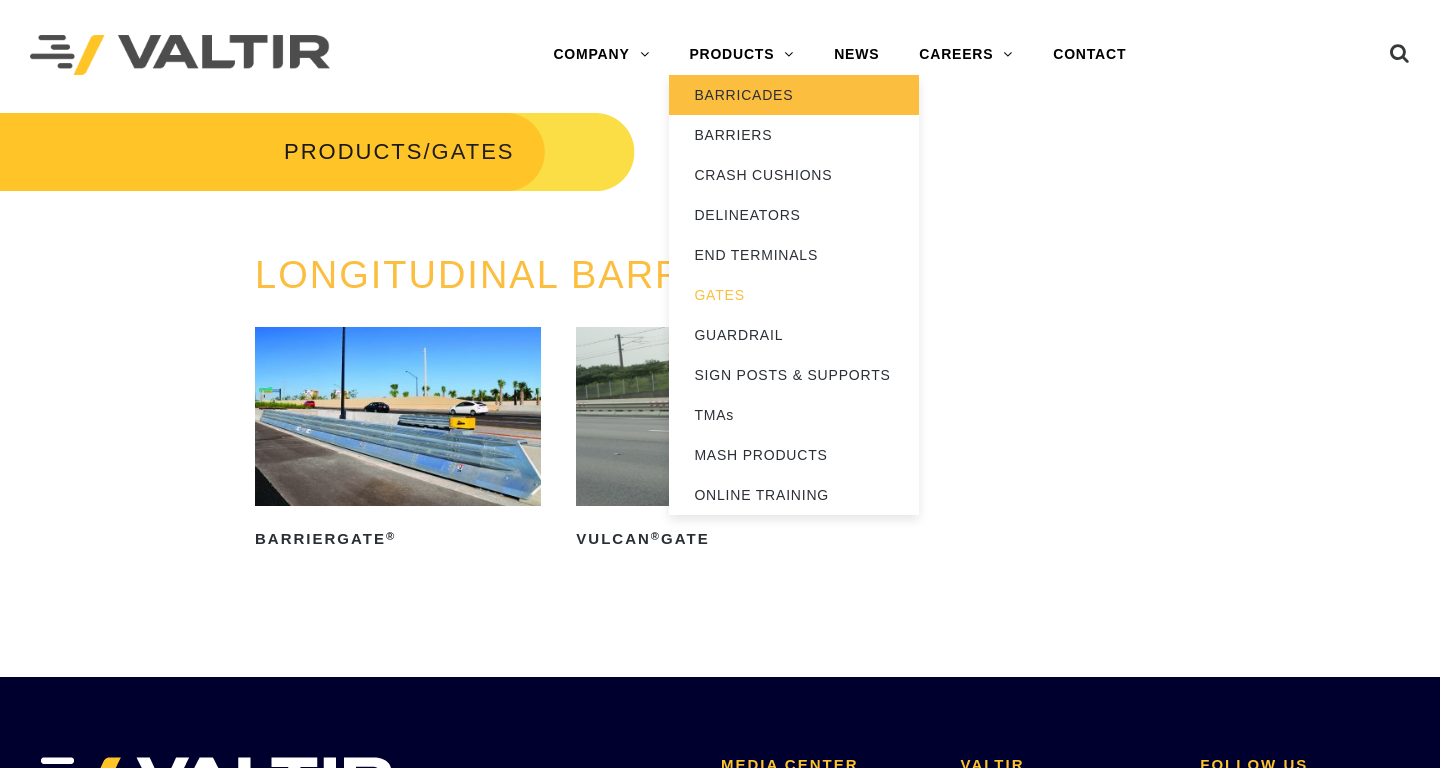 scroll, scrollTop: 0, scrollLeft: 0, axis: both 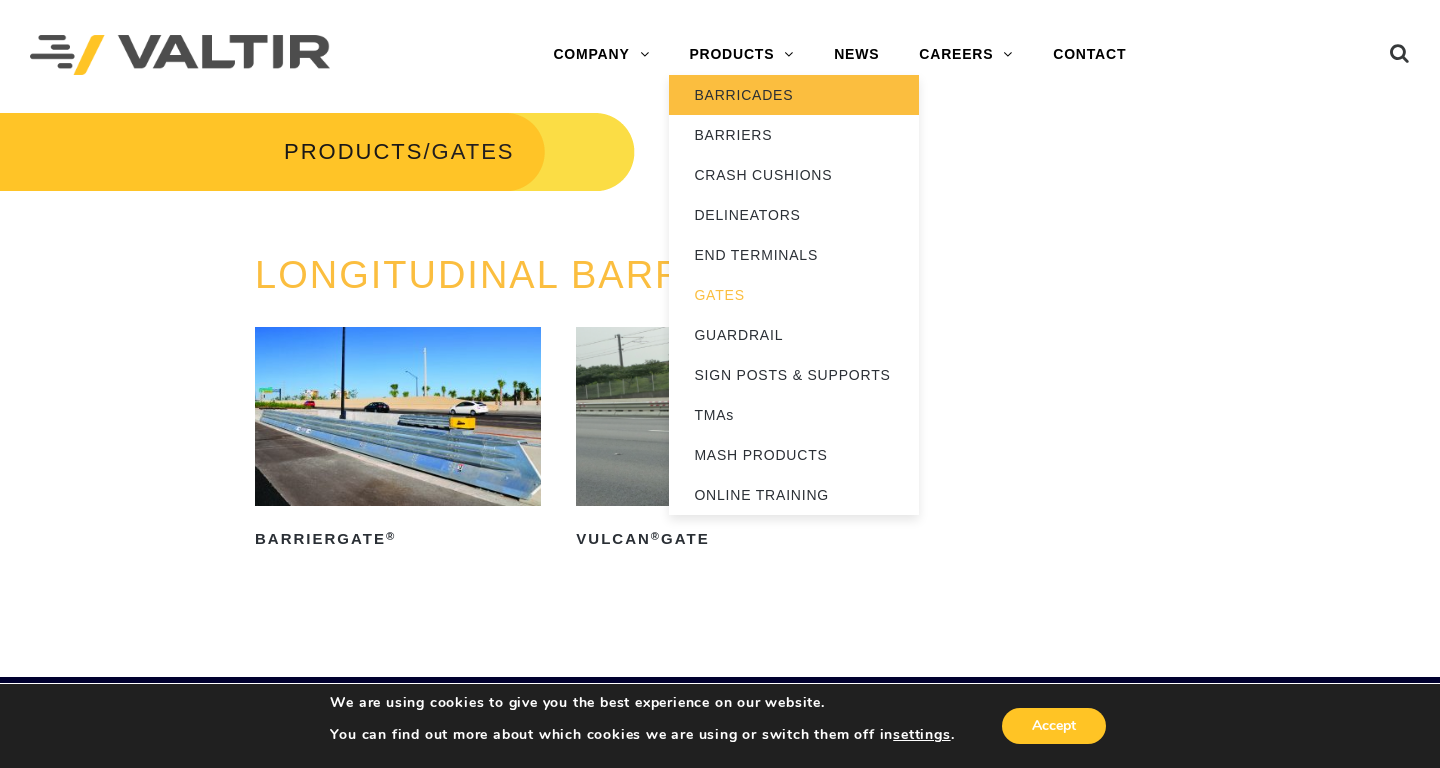 click on "BARRICADES" at bounding box center (794, 95) 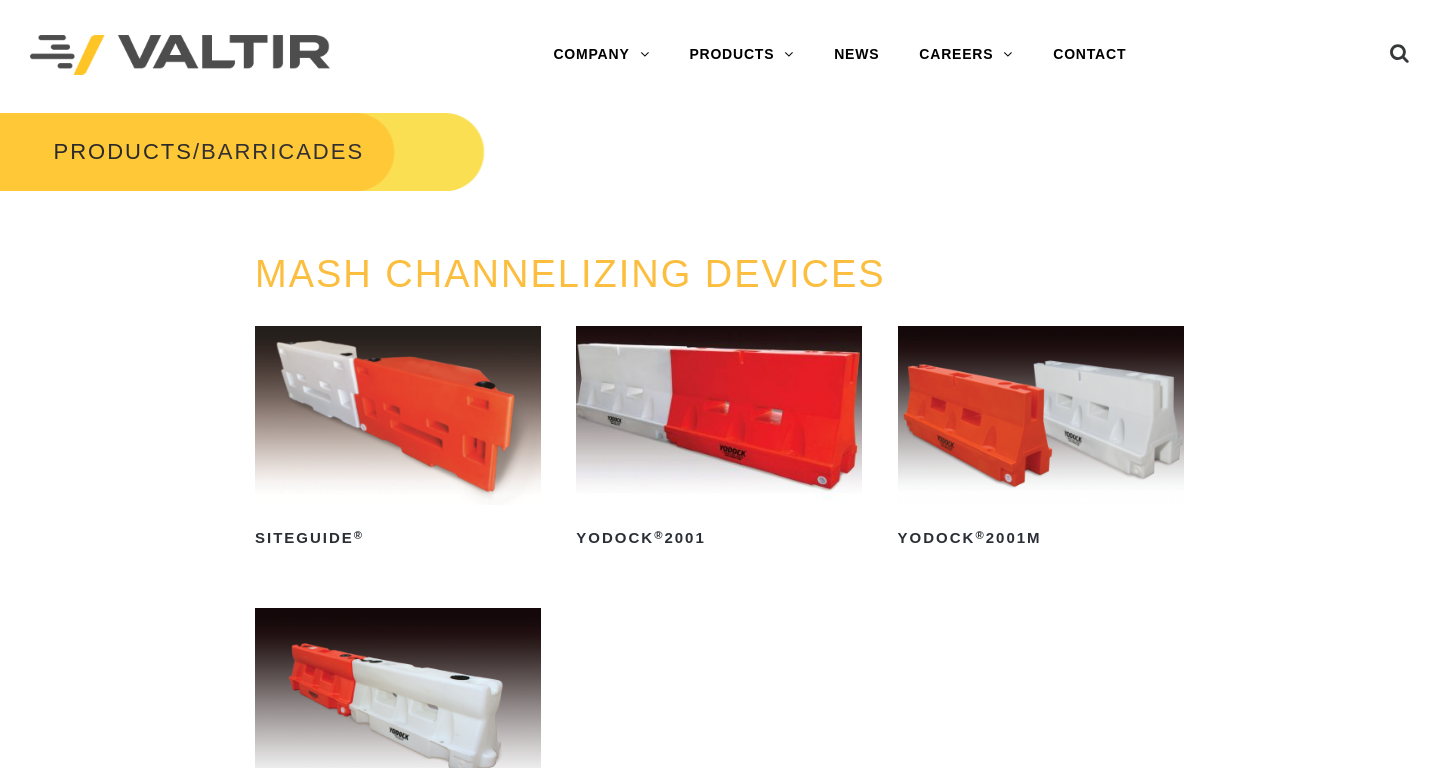scroll, scrollTop: 0, scrollLeft: 0, axis: both 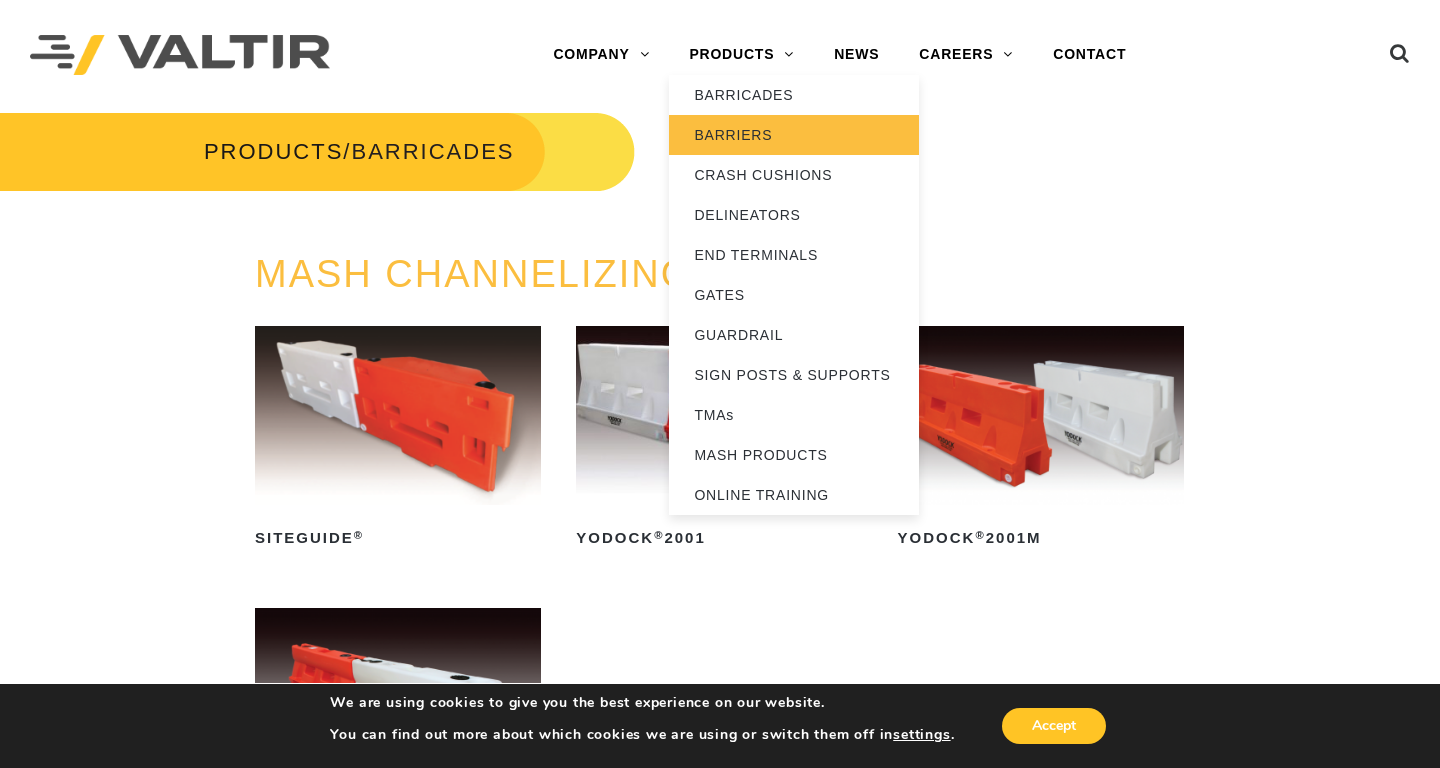 click on "BARRIERS" at bounding box center (794, 135) 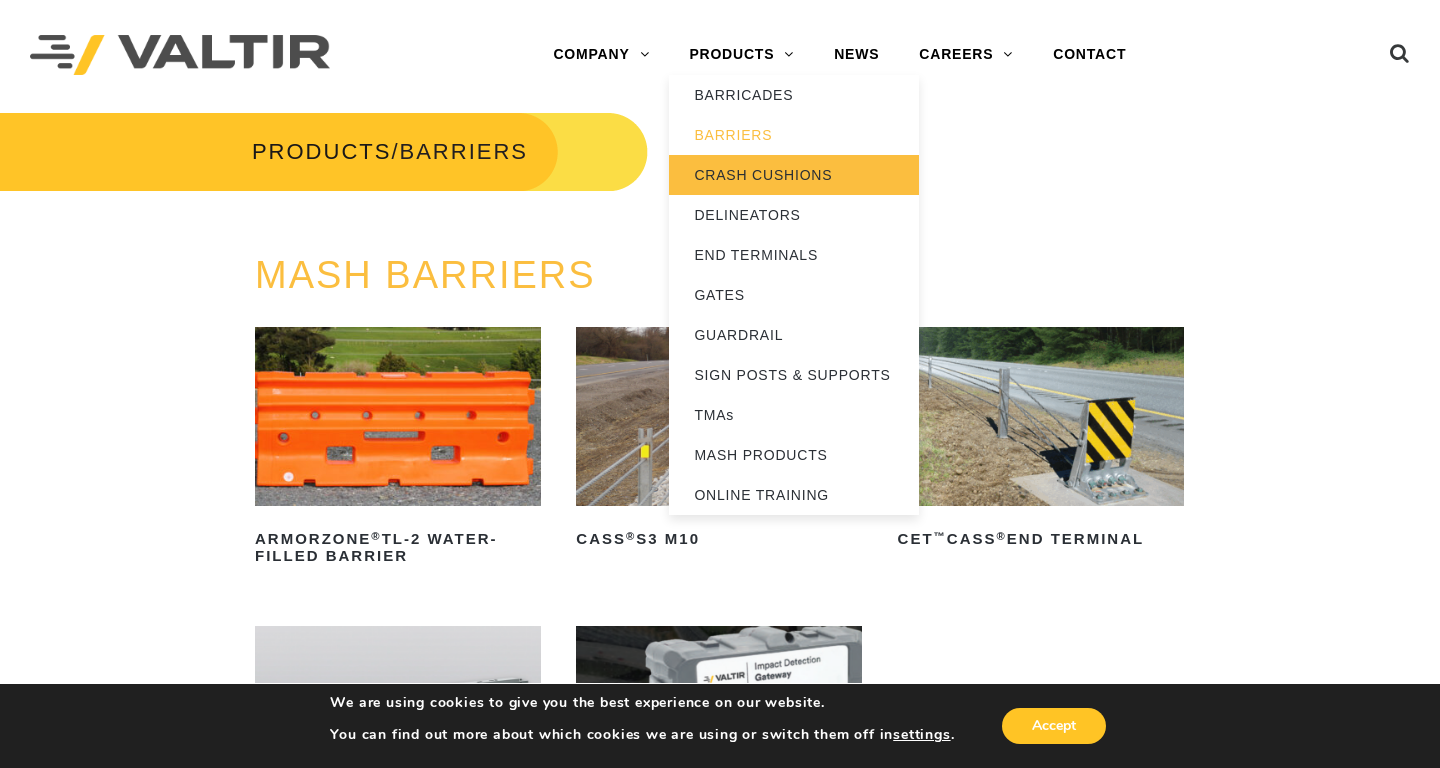 scroll, scrollTop: 0, scrollLeft: 0, axis: both 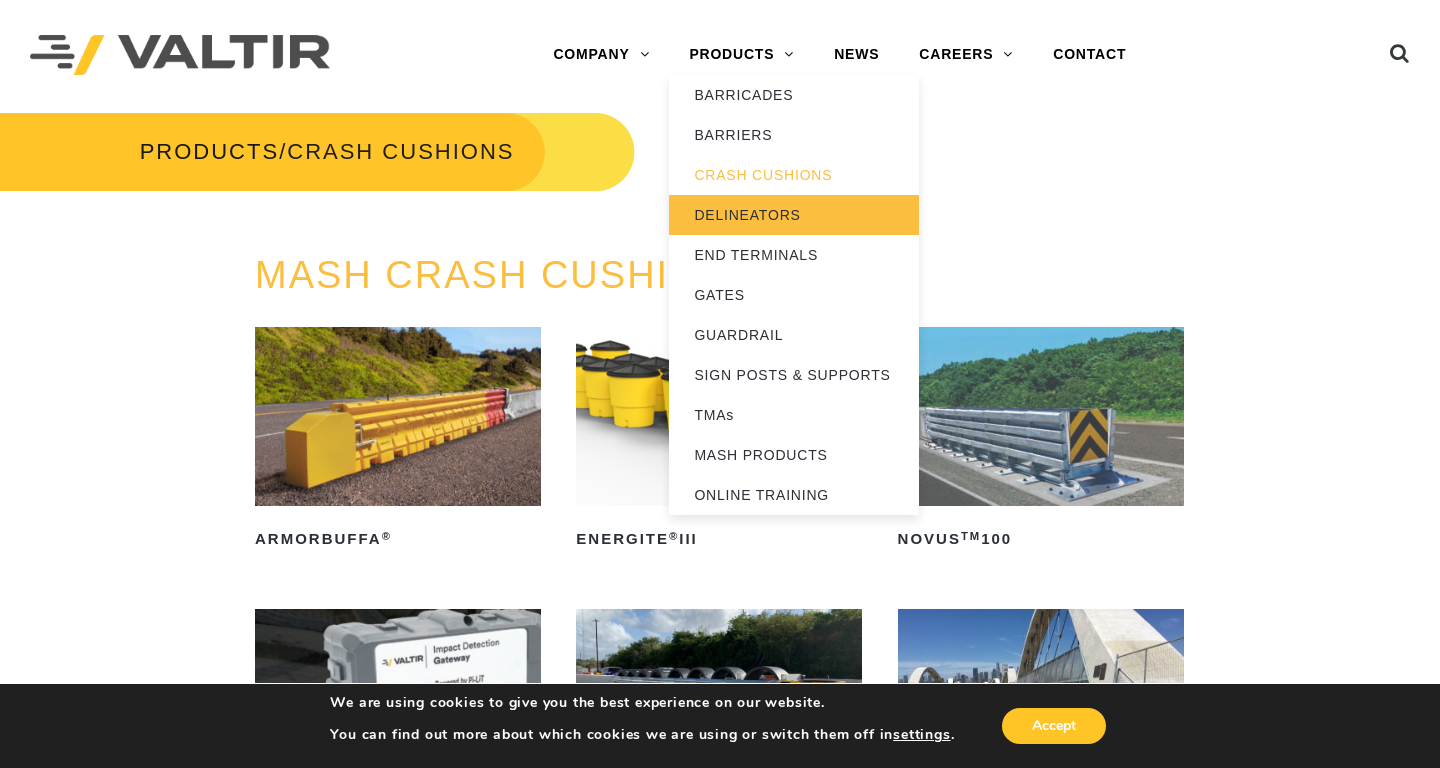 click on "DELINEATORS" at bounding box center [794, 215] 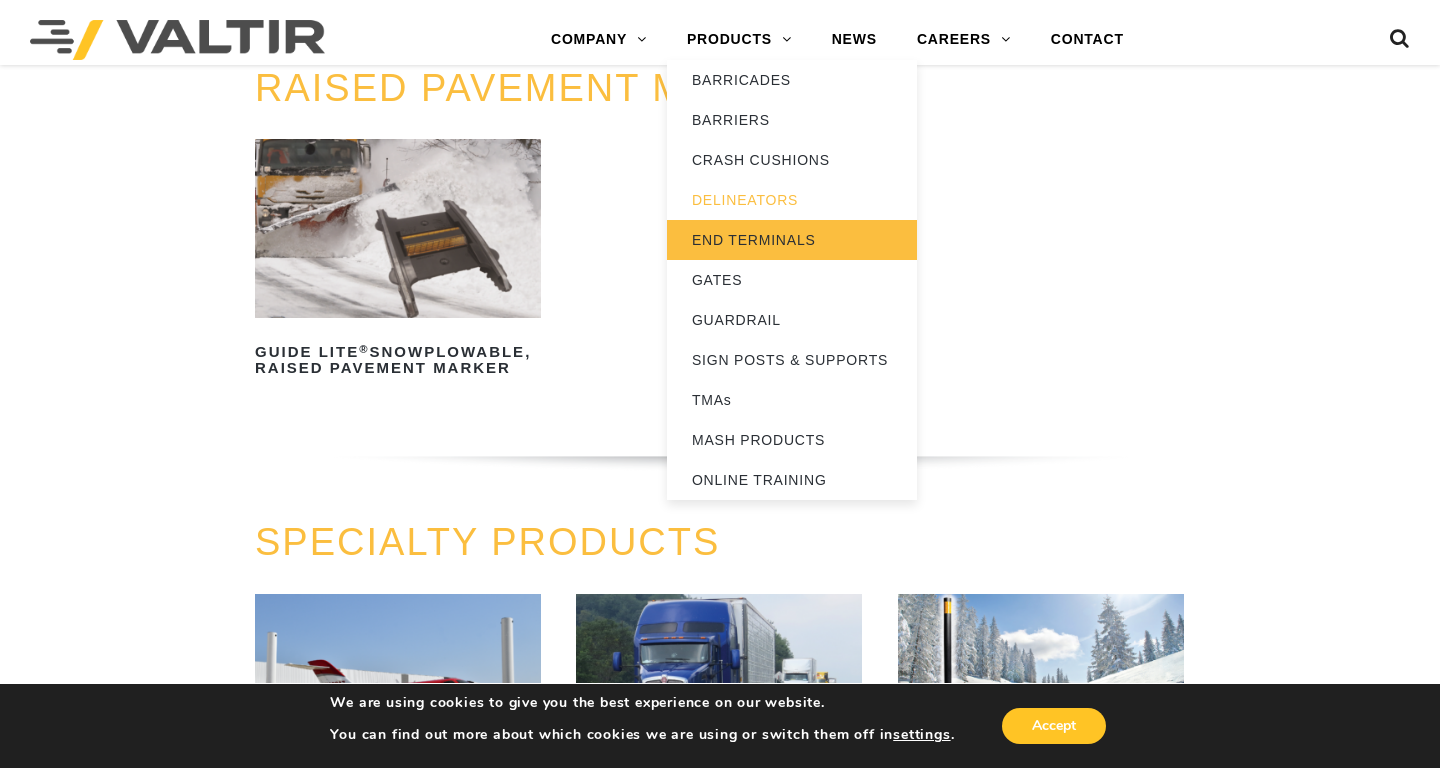 scroll, scrollTop: 1080, scrollLeft: 0, axis: vertical 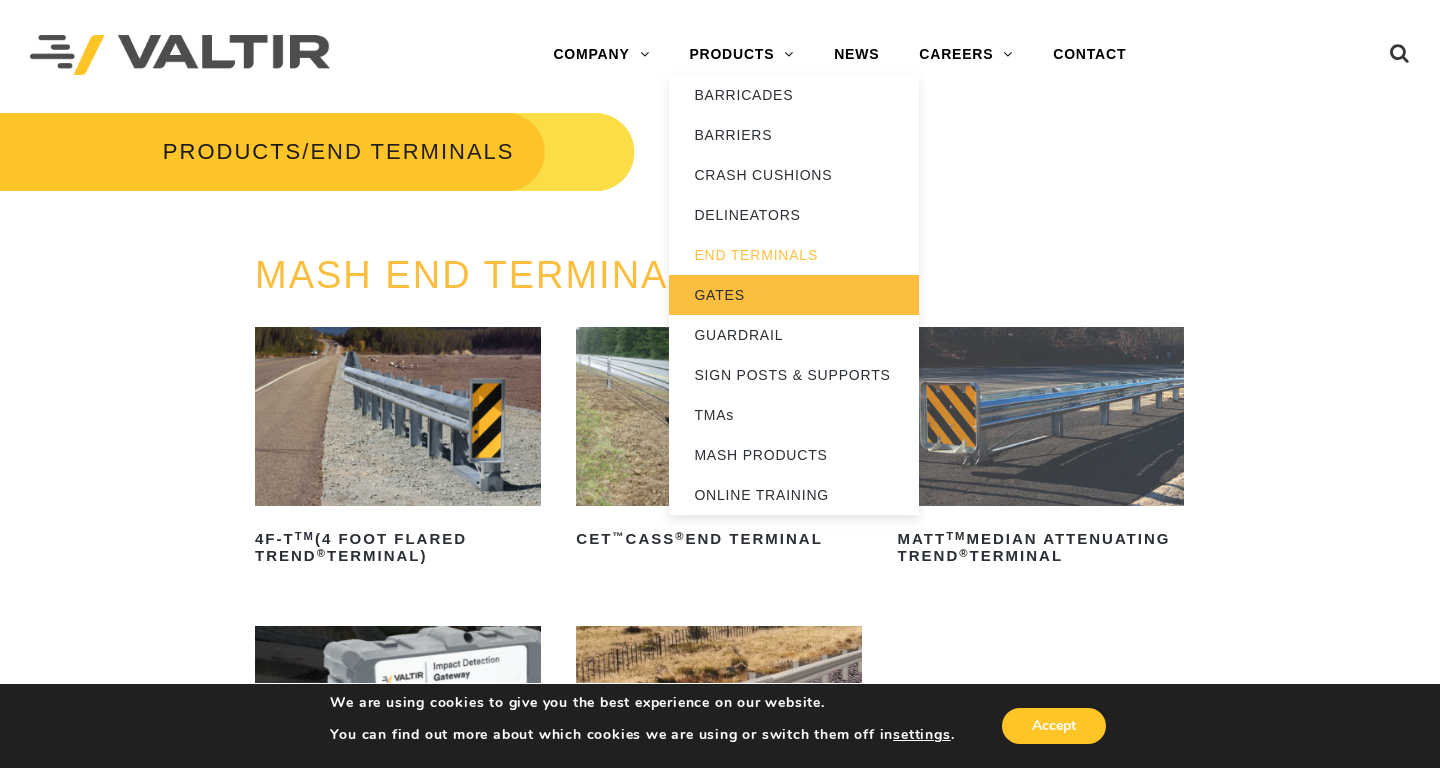 click on "GATES" at bounding box center (794, 295) 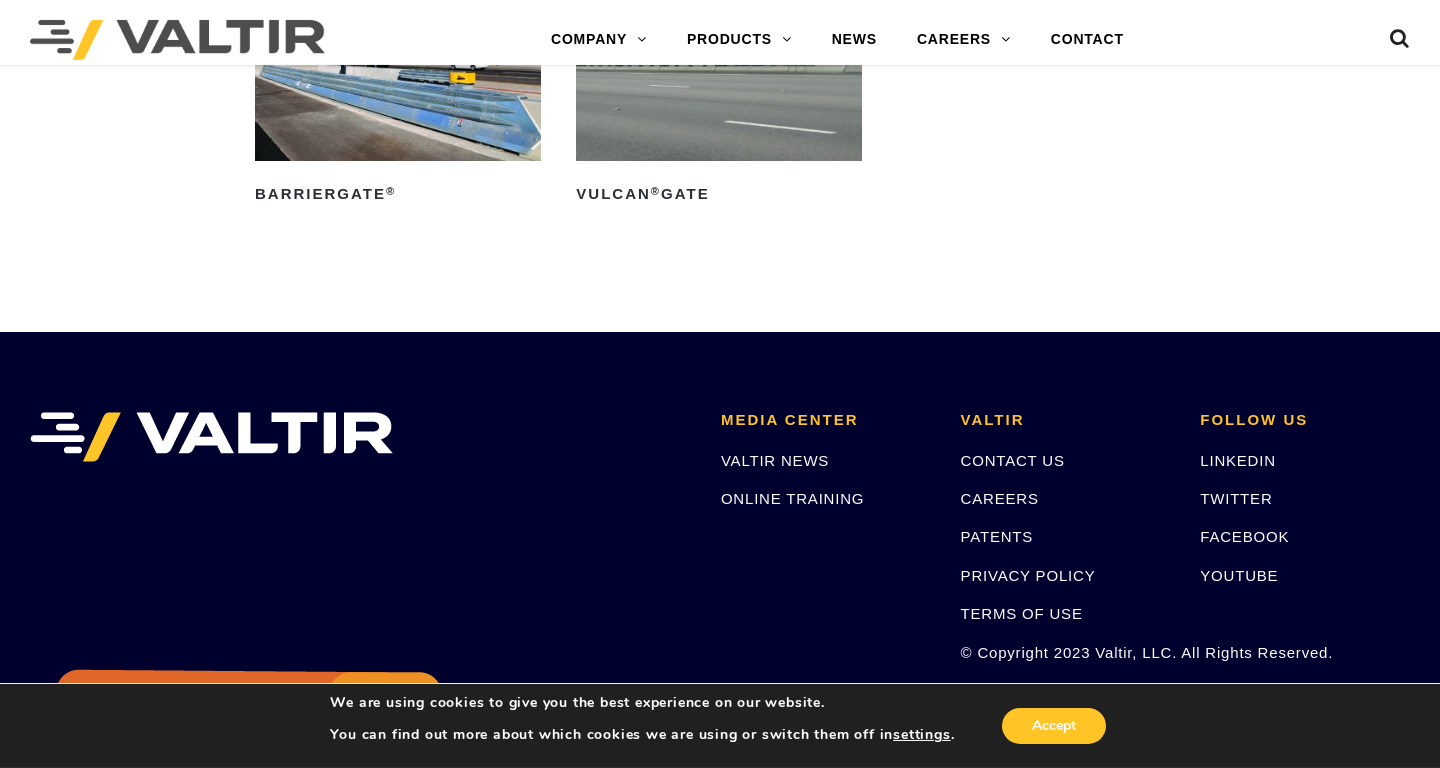 scroll, scrollTop: 0, scrollLeft: 0, axis: both 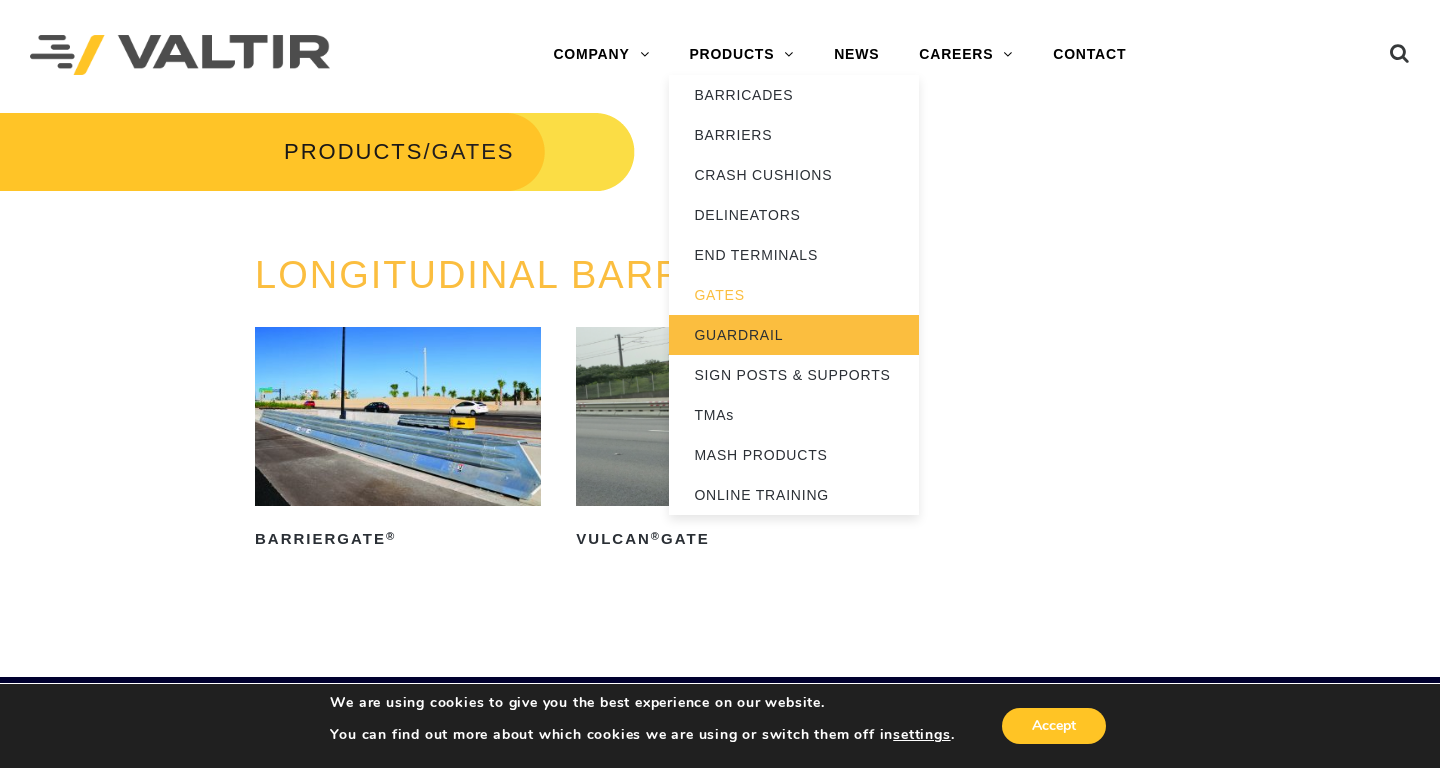 click on "GUARDRAIL" at bounding box center (794, 335) 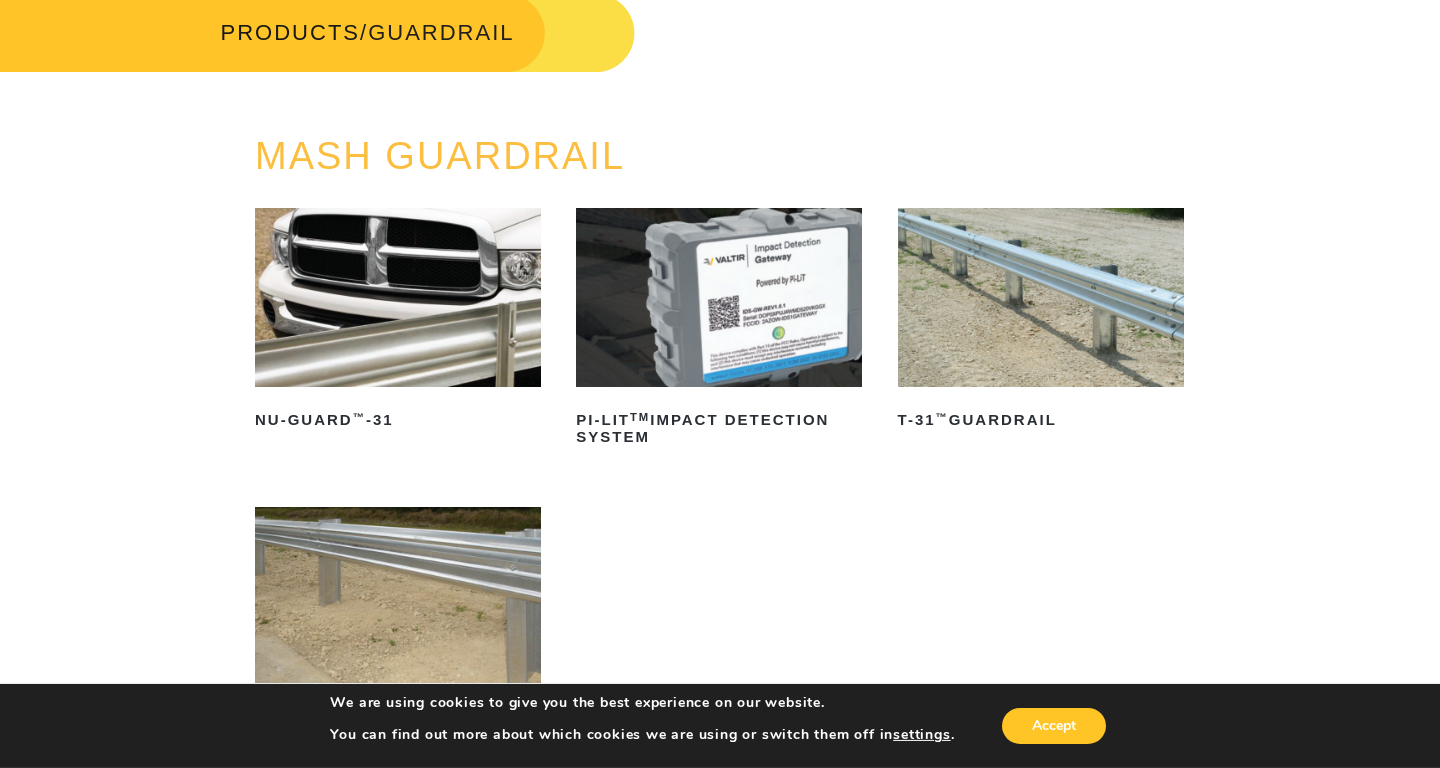 scroll, scrollTop: 0, scrollLeft: 0, axis: both 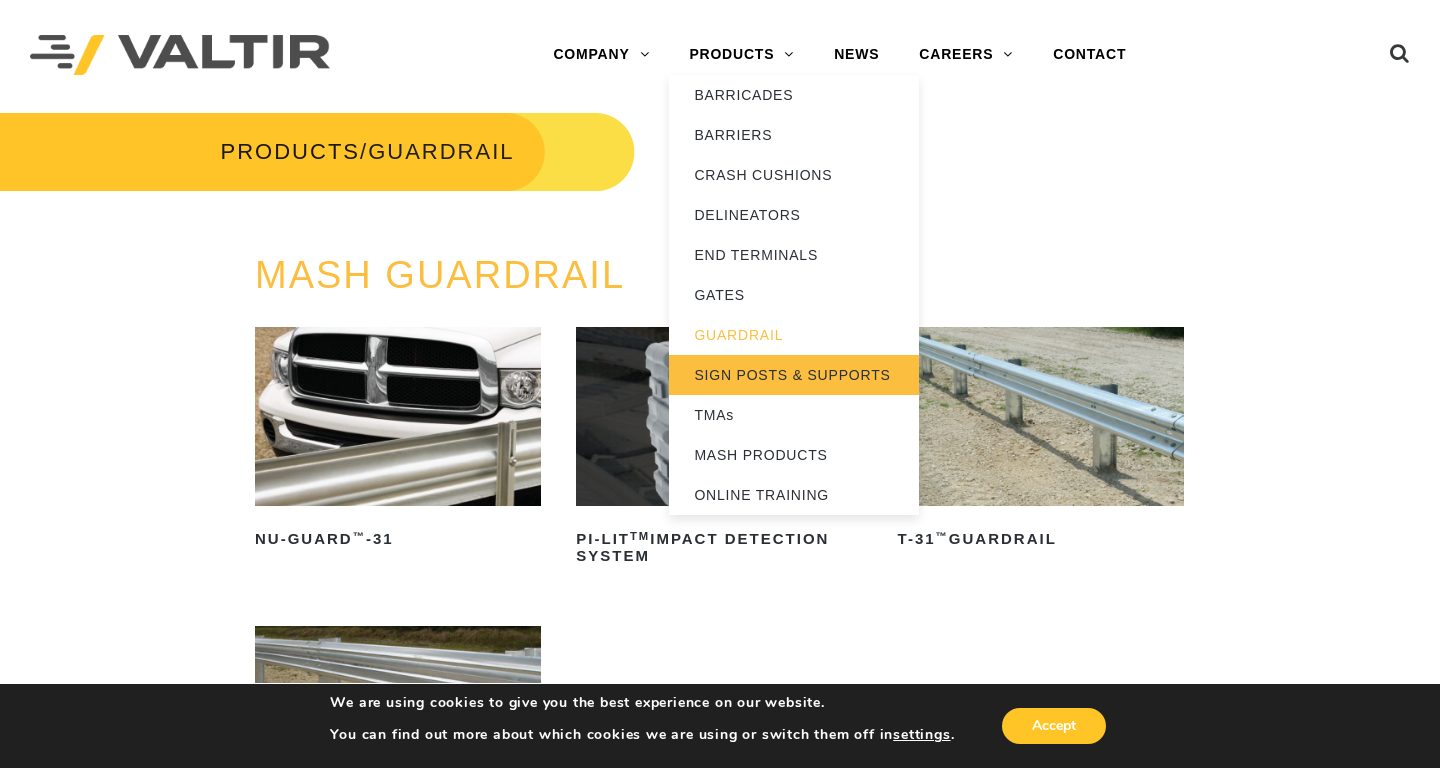 click on "SIGN POSTS & SUPPORTS" at bounding box center (794, 375) 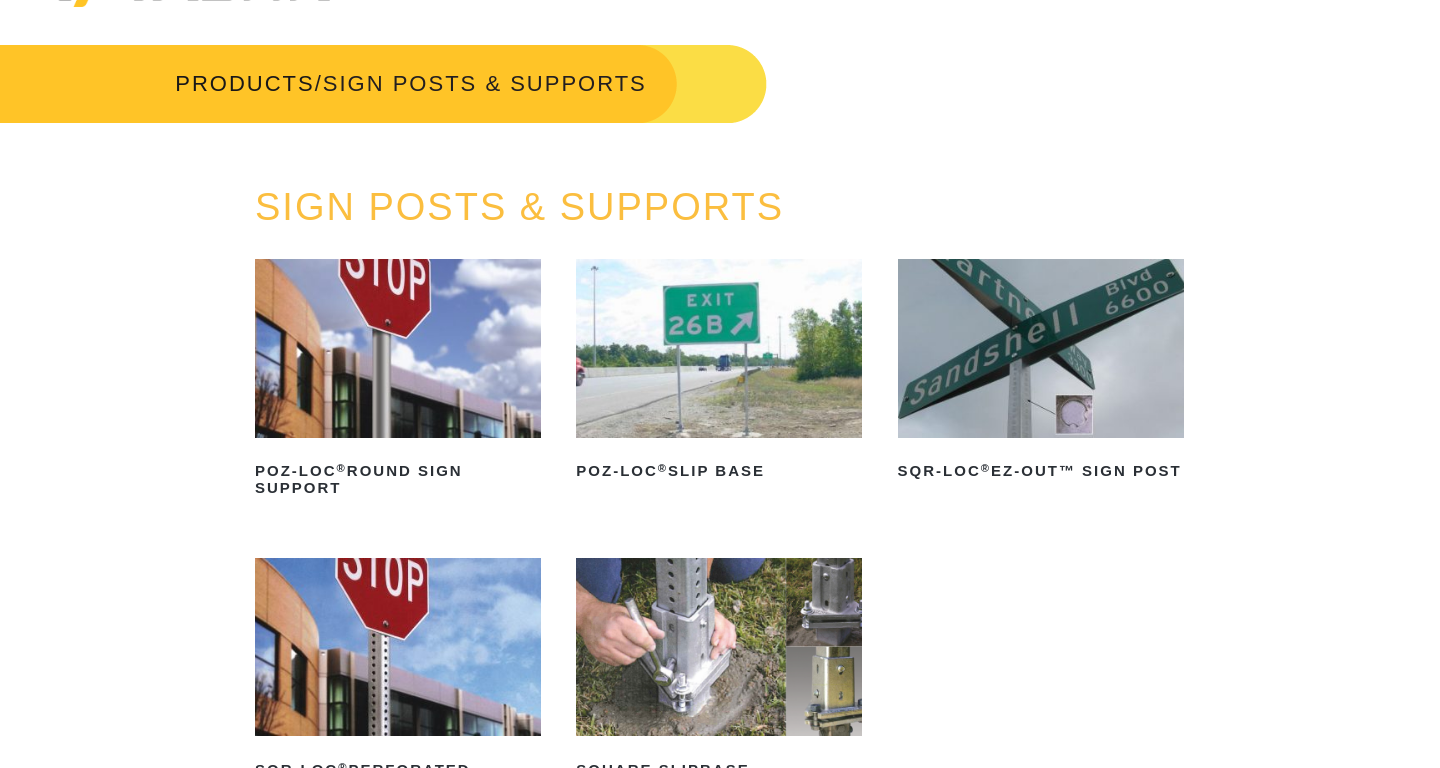 scroll, scrollTop: 0, scrollLeft: 0, axis: both 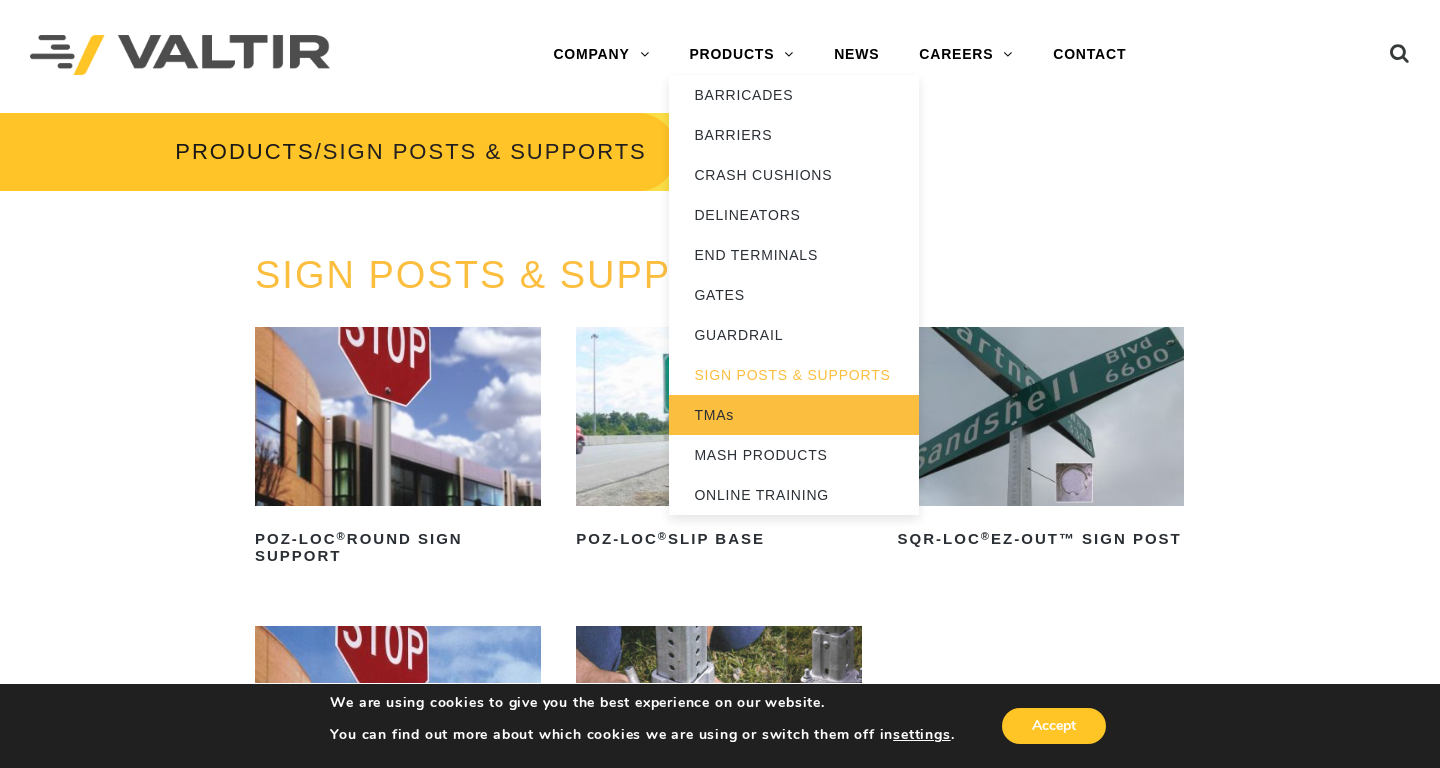 click on "TMAs" at bounding box center [794, 415] 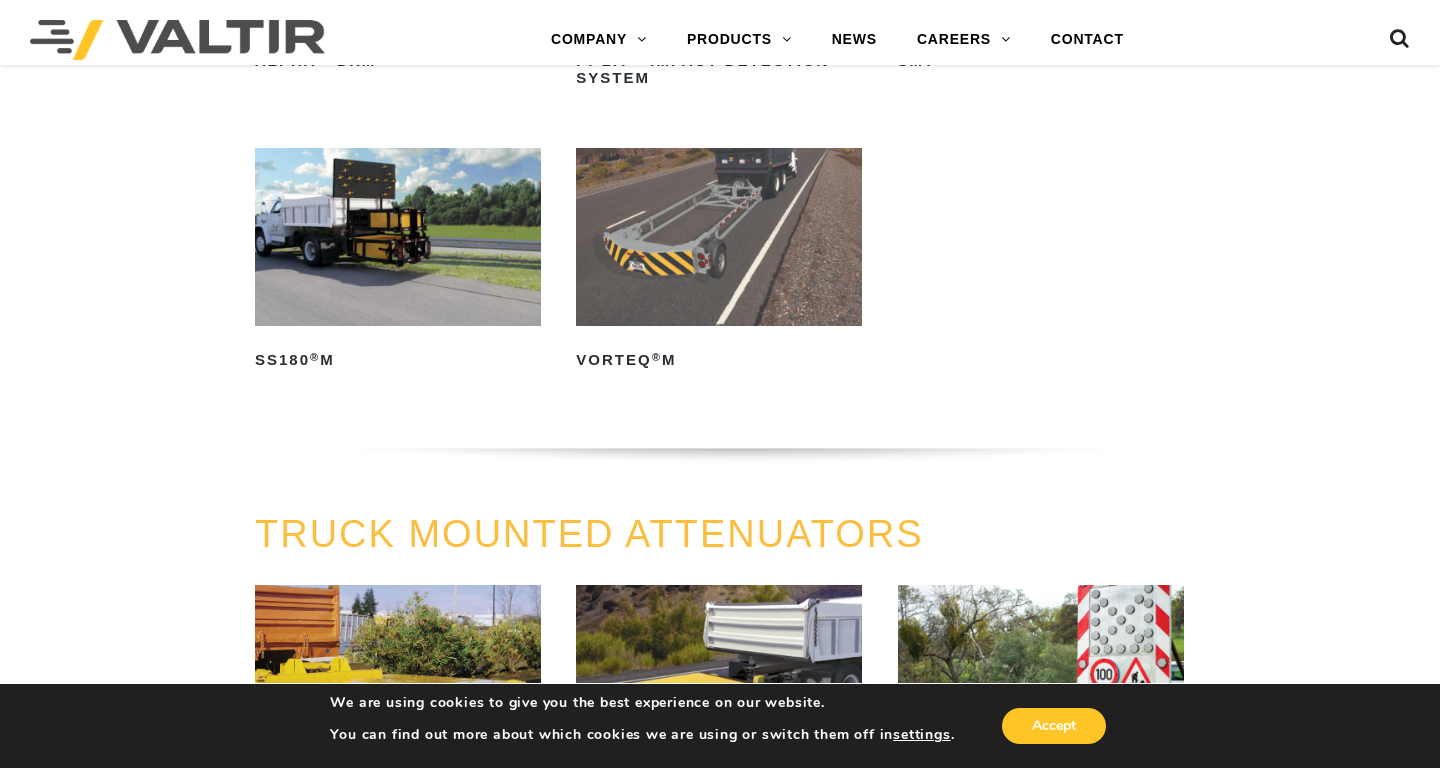 scroll, scrollTop: 0, scrollLeft: 0, axis: both 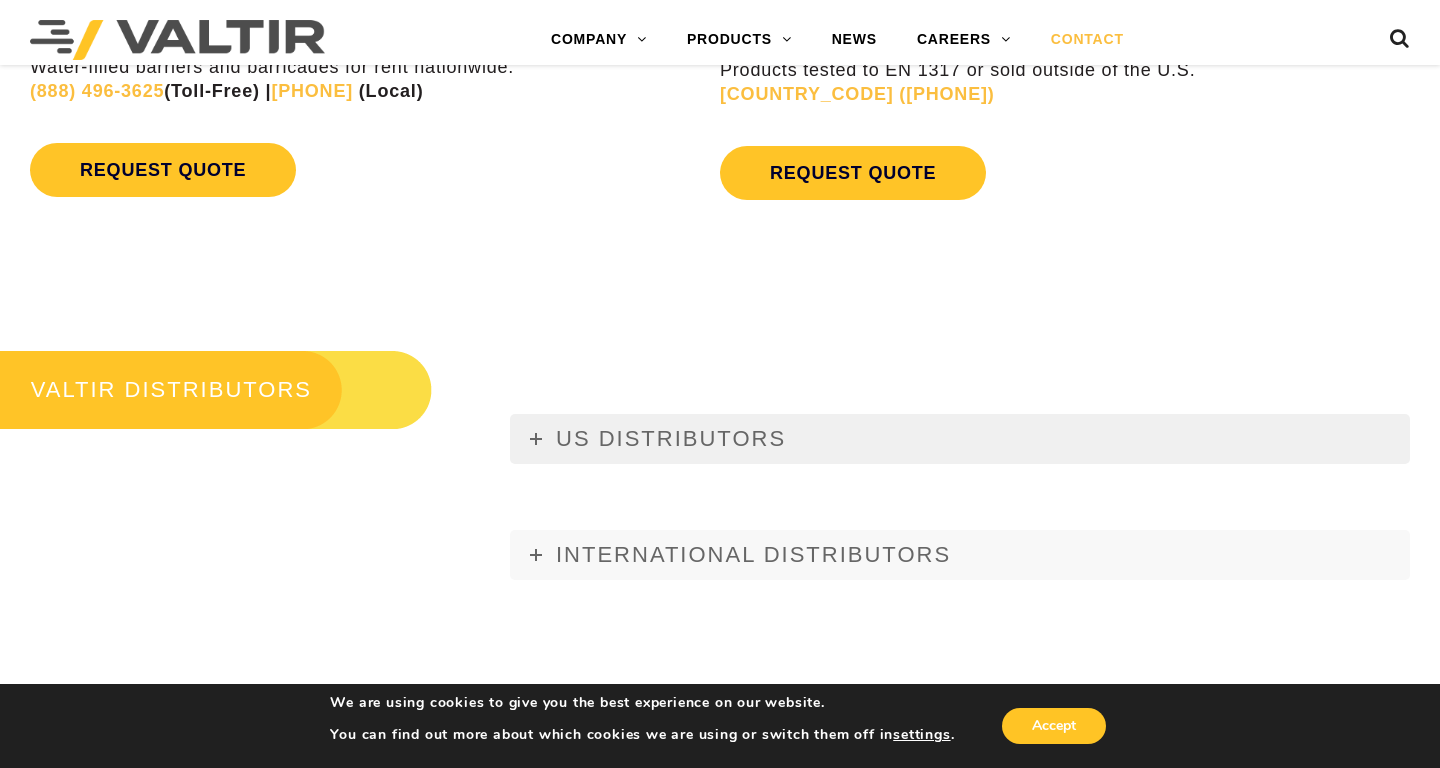 click on "US DISTRIBUTORS" at bounding box center (960, 439) 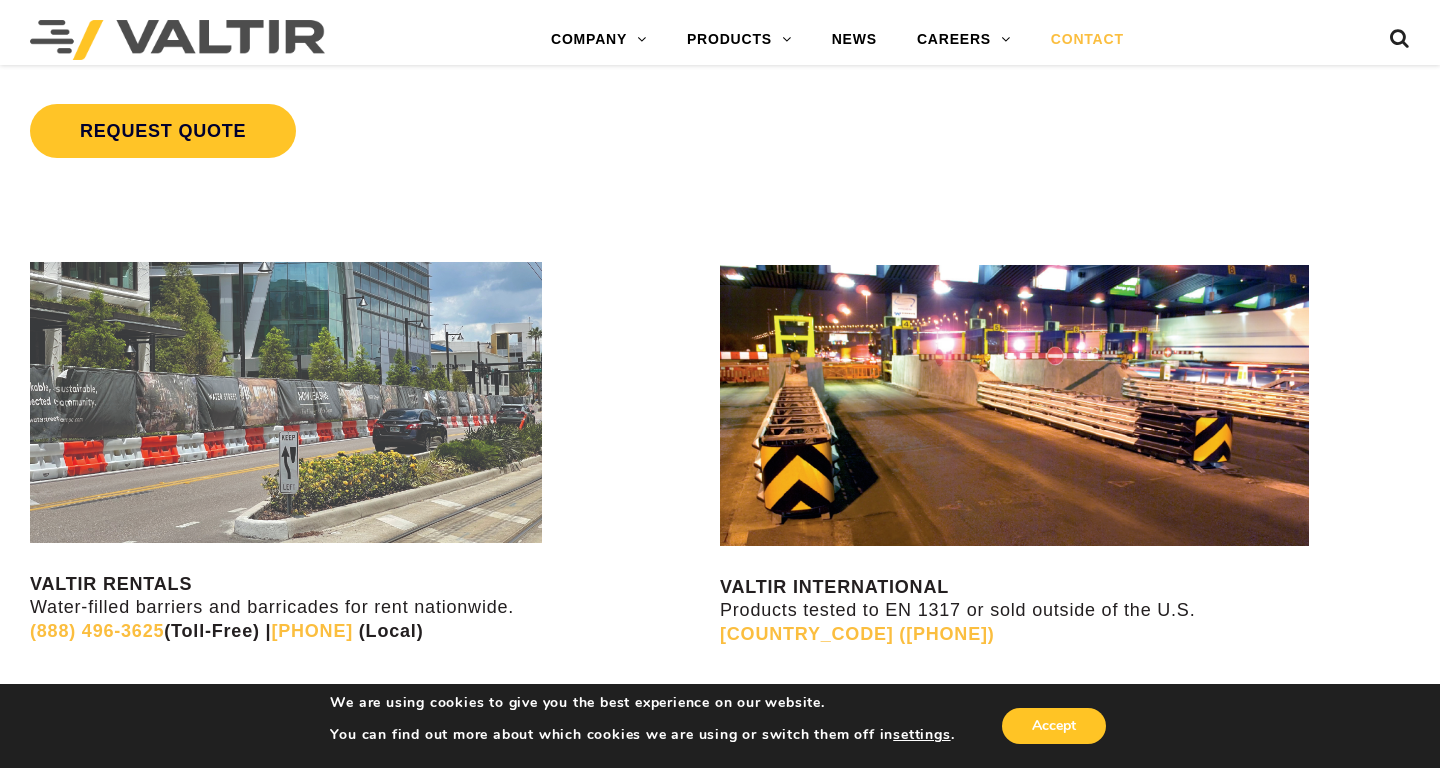 scroll, scrollTop: 1944, scrollLeft: 0, axis: vertical 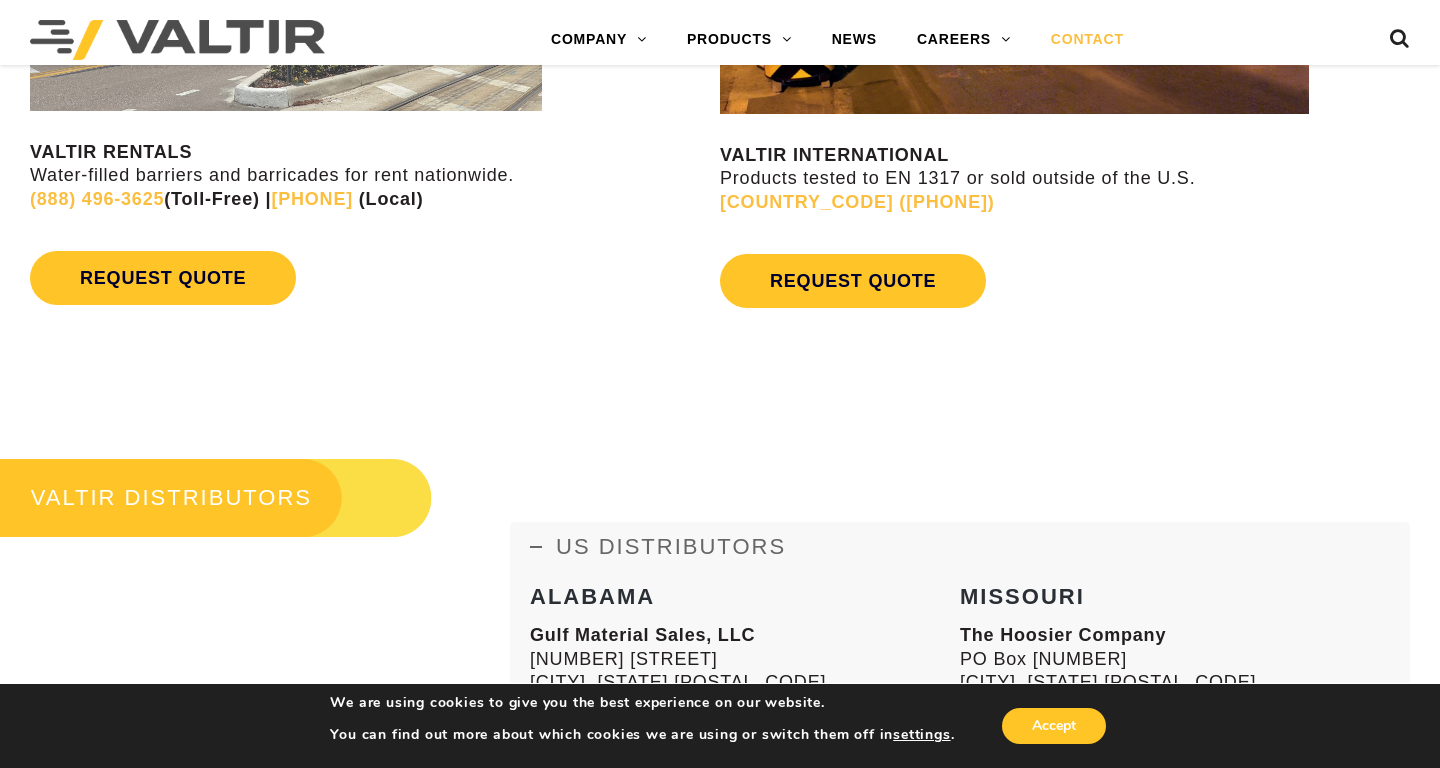 click on "US DISTRIBUTORS" at bounding box center [960, 547] 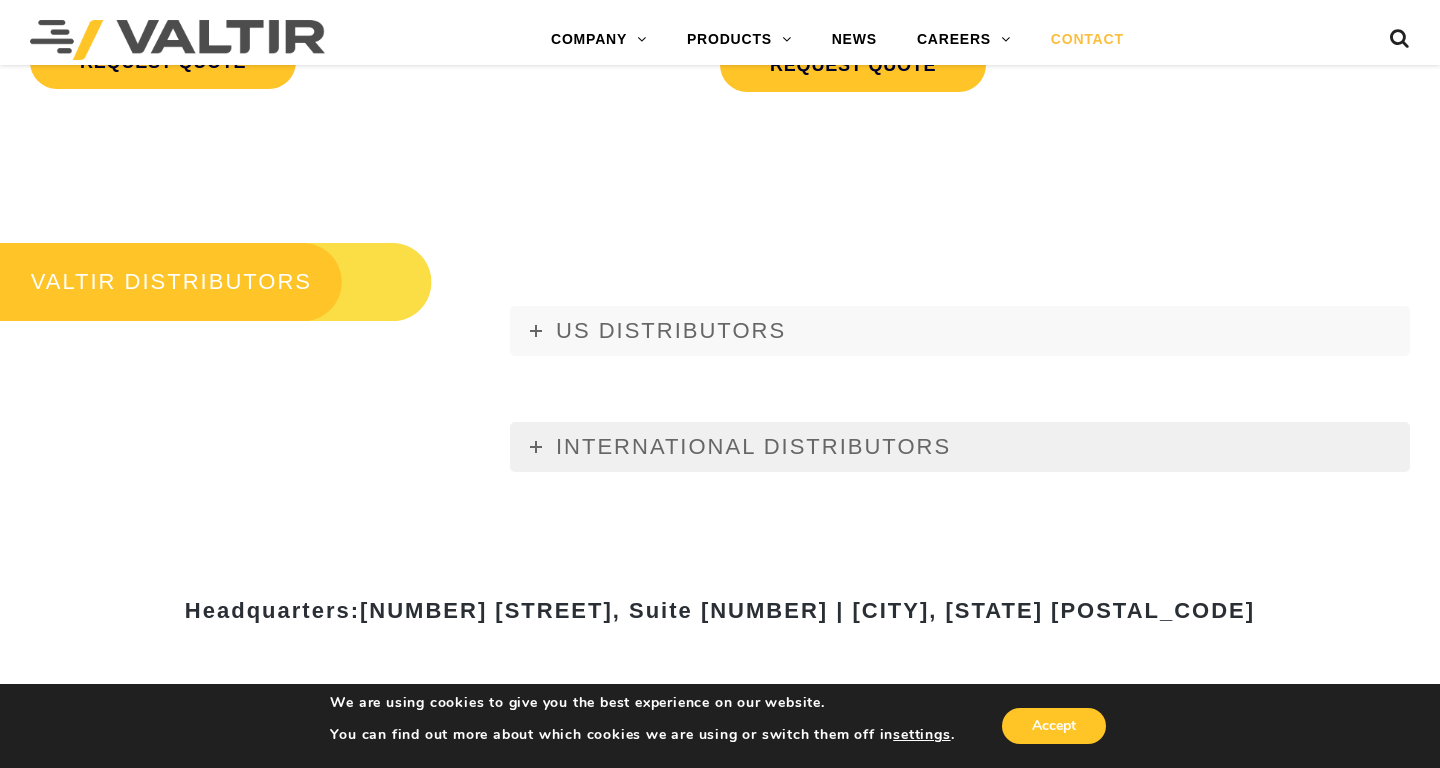 click on "INTERNATIONAL DISTRIBUTORS" at bounding box center [753, 446] 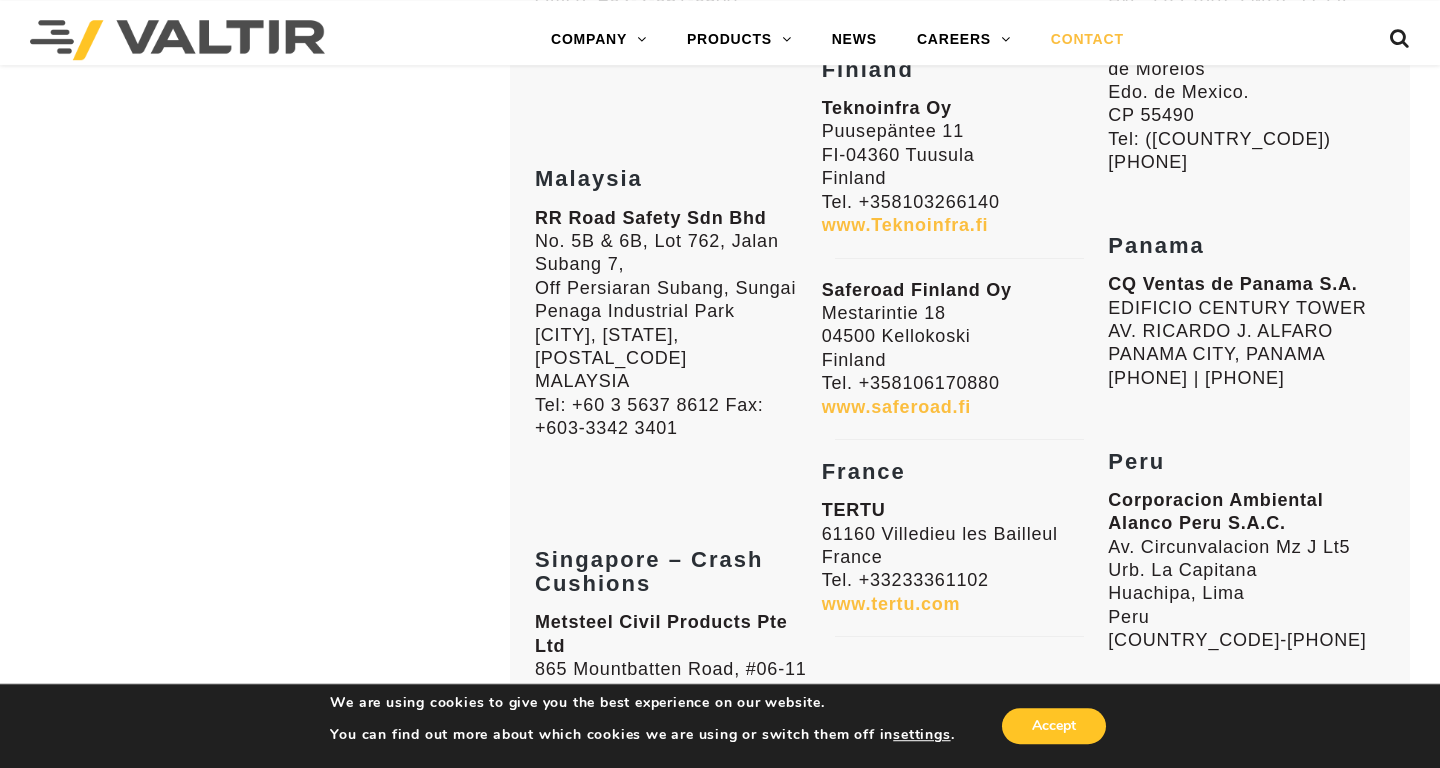 scroll, scrollTop: 4212, scrollLeft: 0, axis: vertical 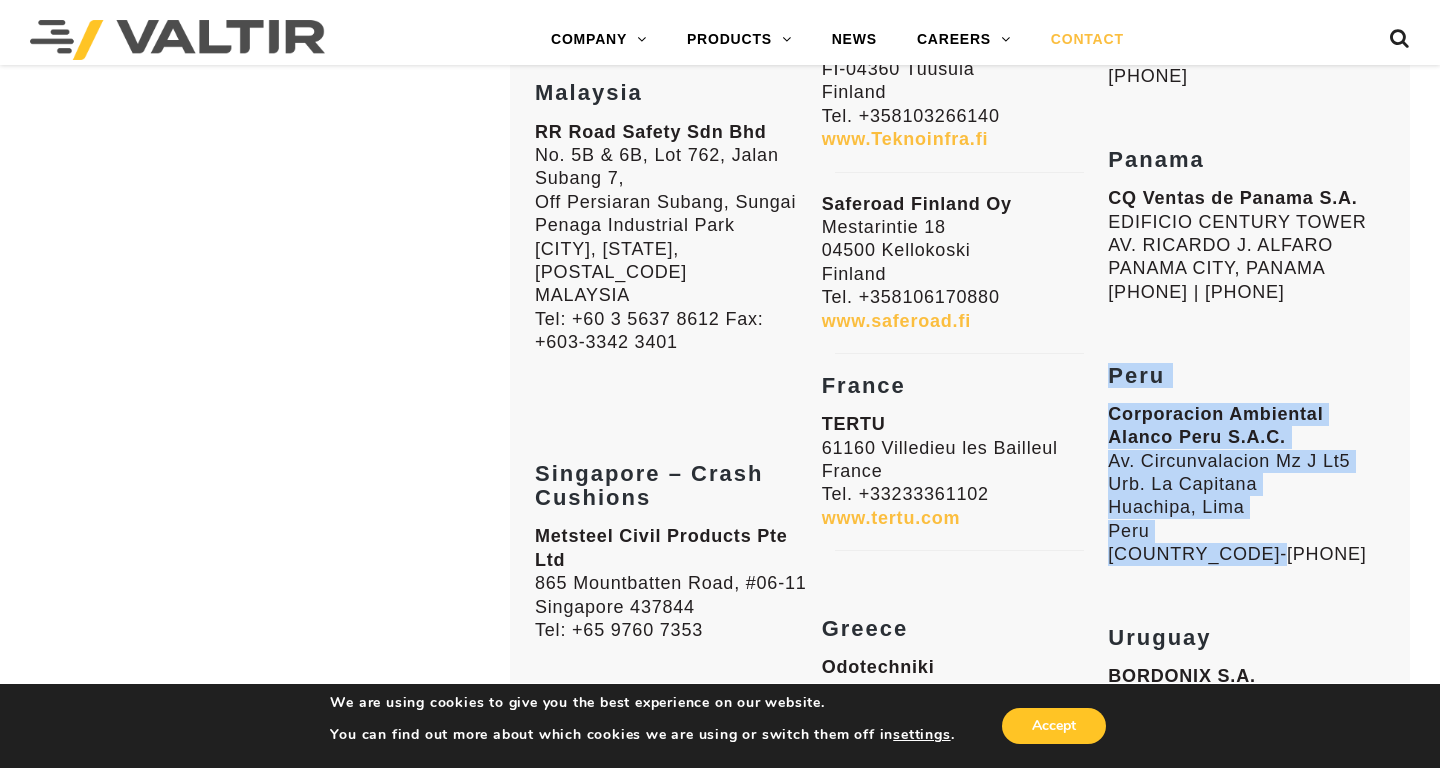 drag, startPoint x: 1116, startPoint y: 438, endPoint x: 1293, endPoint y: 603, distance: 241.97934 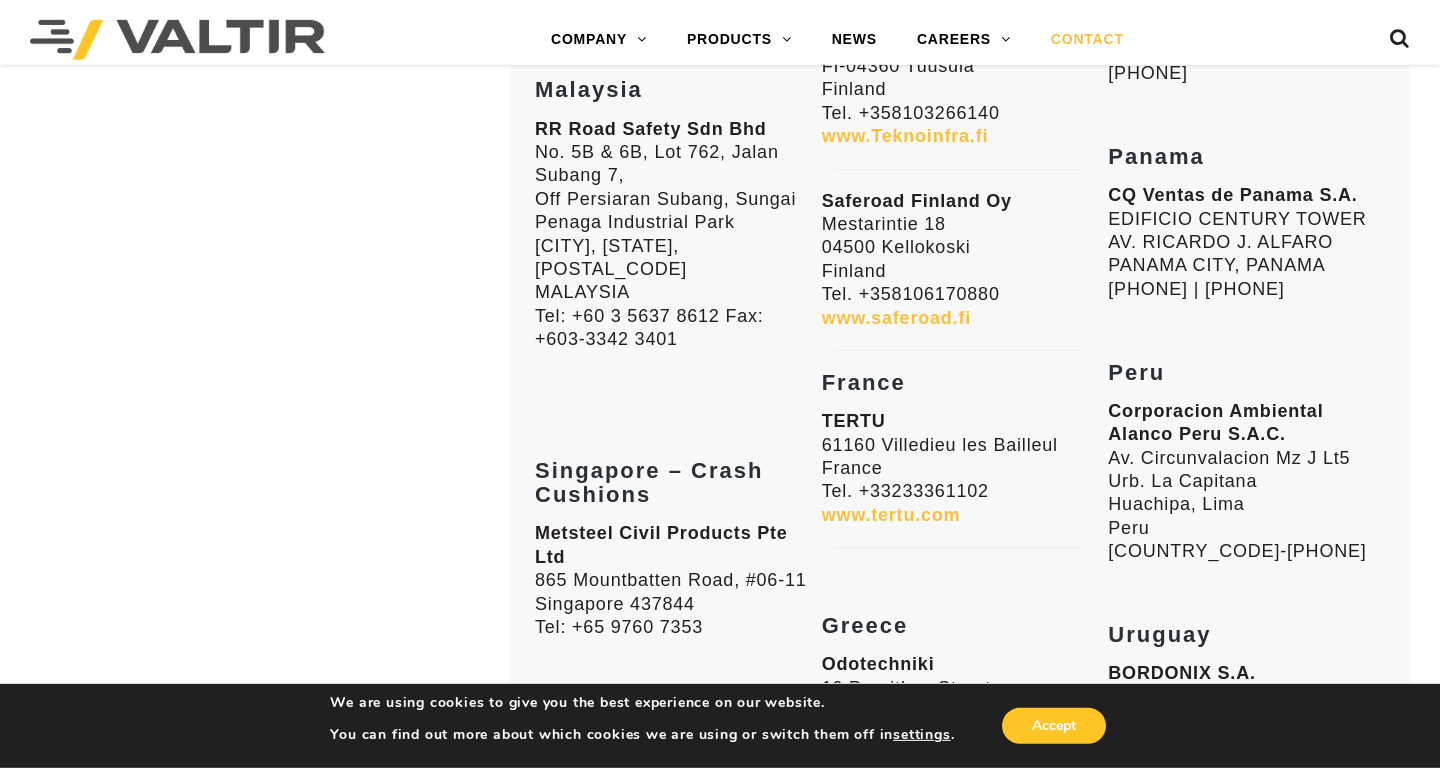 scroll, scrollTop: 4212, scrollLeft: 0, axis: vertical 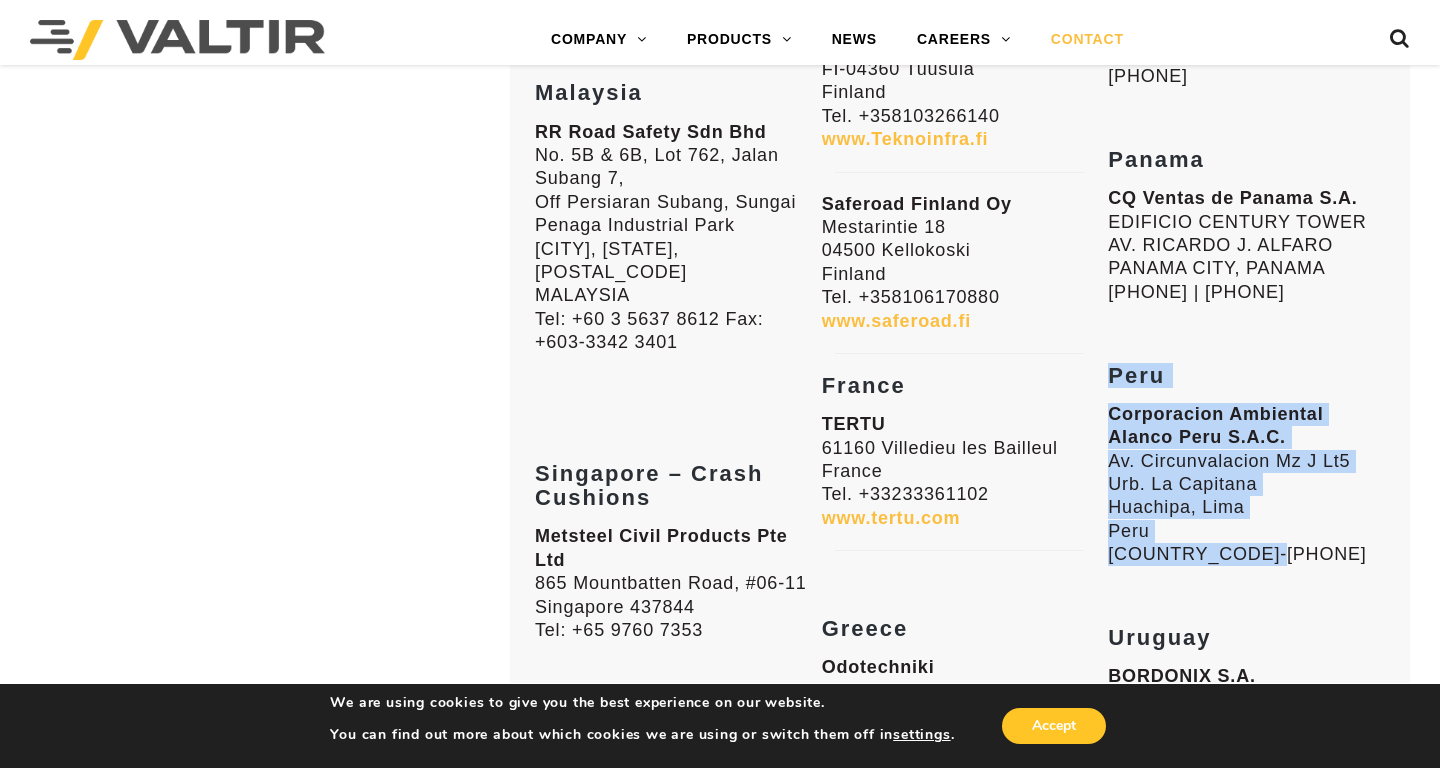 drag, startPoint x: 1109, startPoint y: 422, endPoint x: 1273, endPoint y: 595, distance: 238.37994 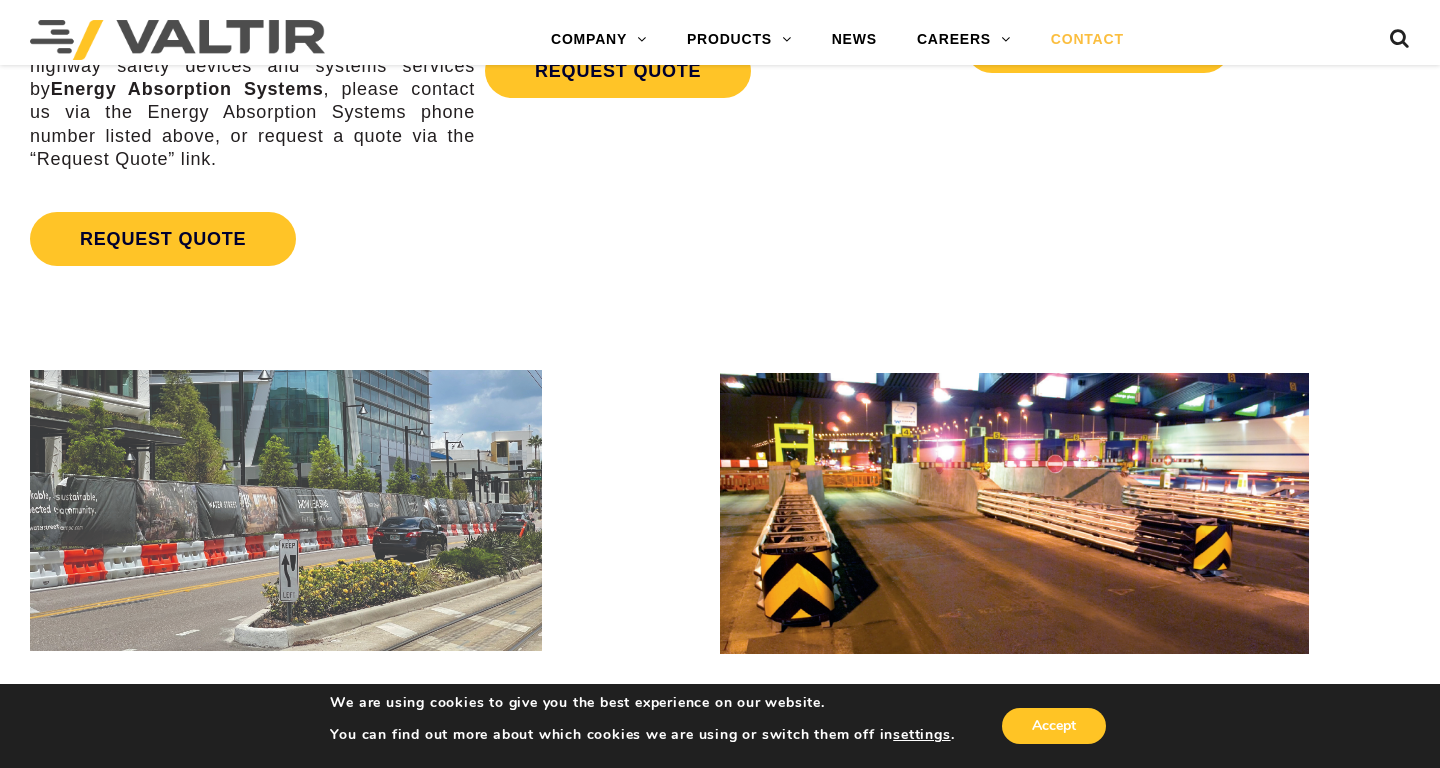 scroll, scrollTop: 756, scrollLeft: 0, axis: vertical 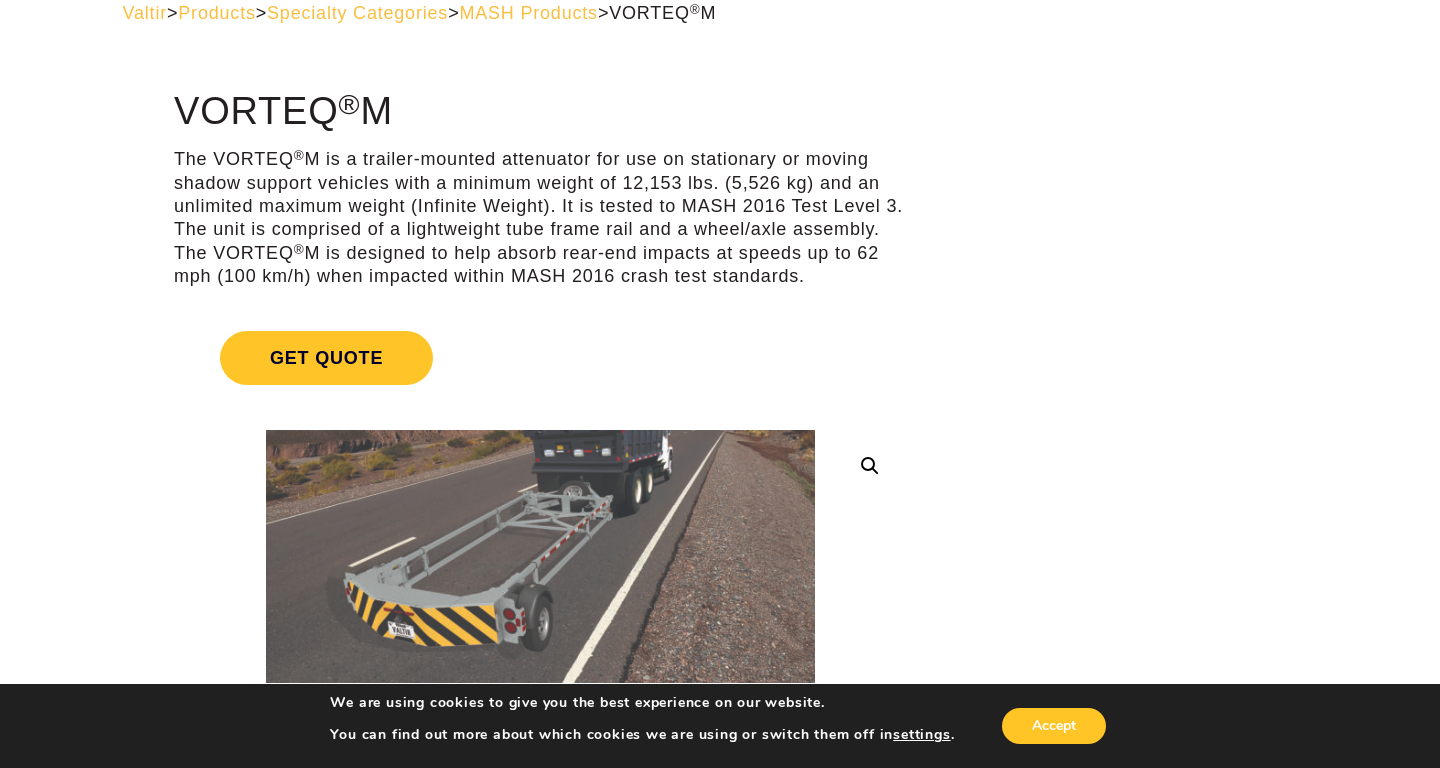 drag, startPoint x: 174, startPoint y: 156, endPoint x: 956, endPoint y: 305, distance: 796.0685 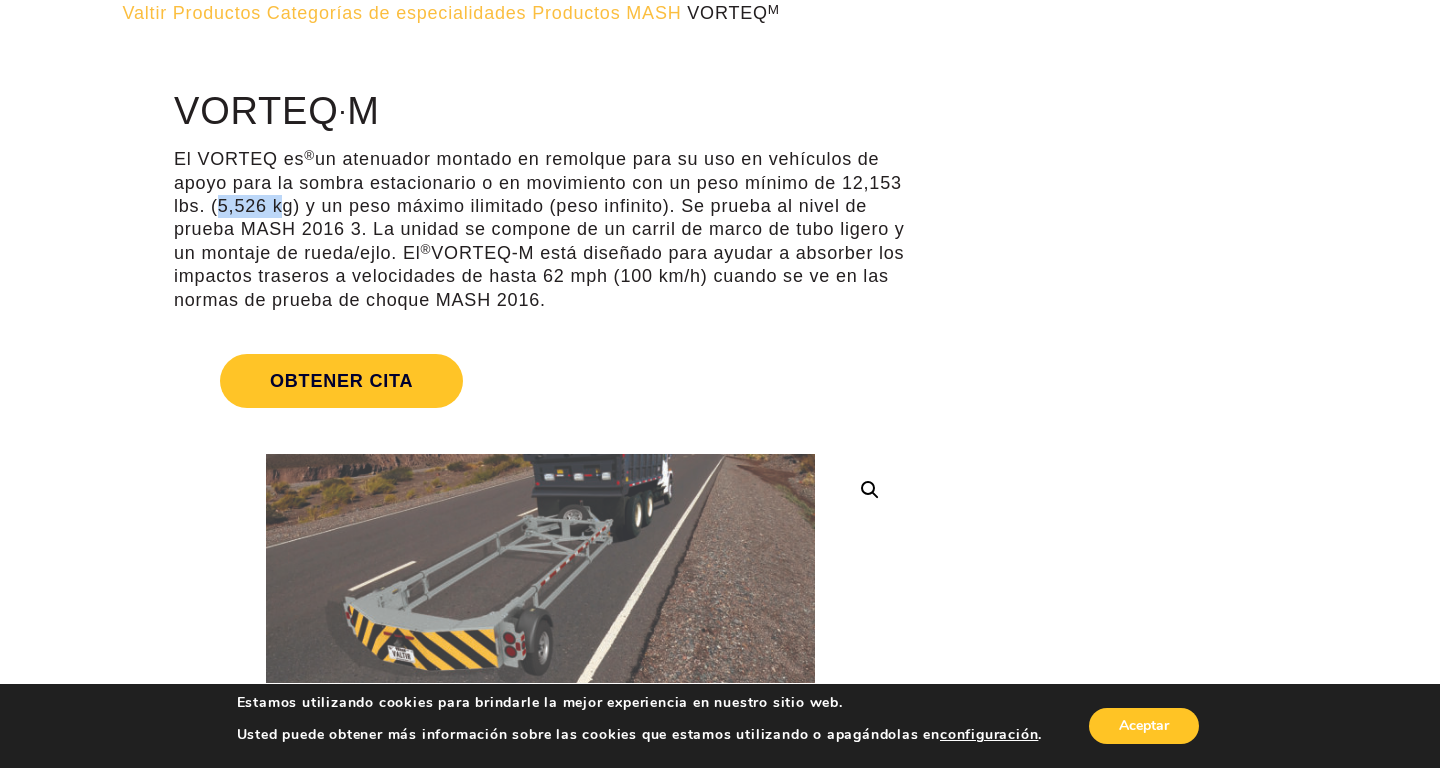 drag, startPoint x: 222, startPoint y: 207, endPoint x: 285, endPoint y: 201, distance: 63.28507 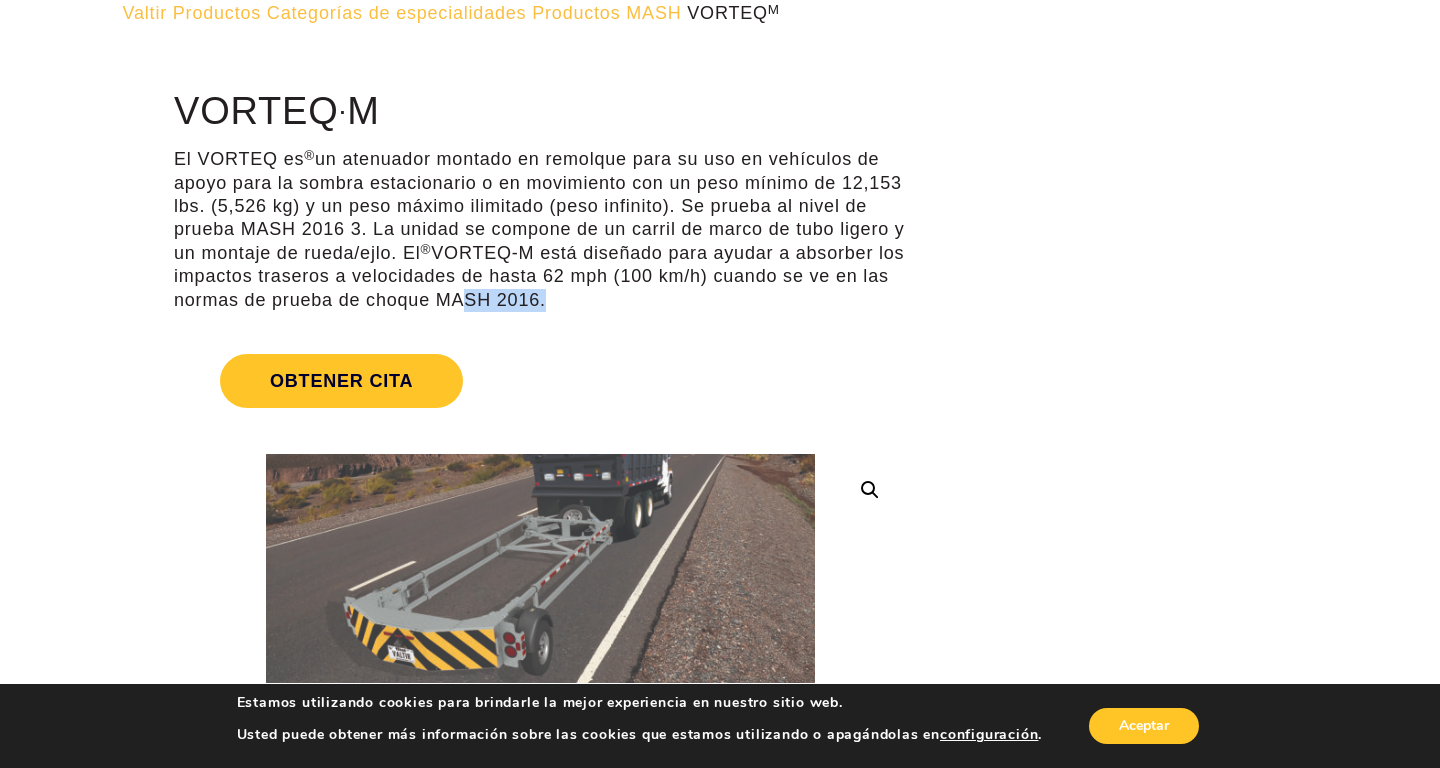 drag, startPoint x: 541, startPoint y: 294, endPoint x: 578, endPoint y: 298, distance: 37.215588 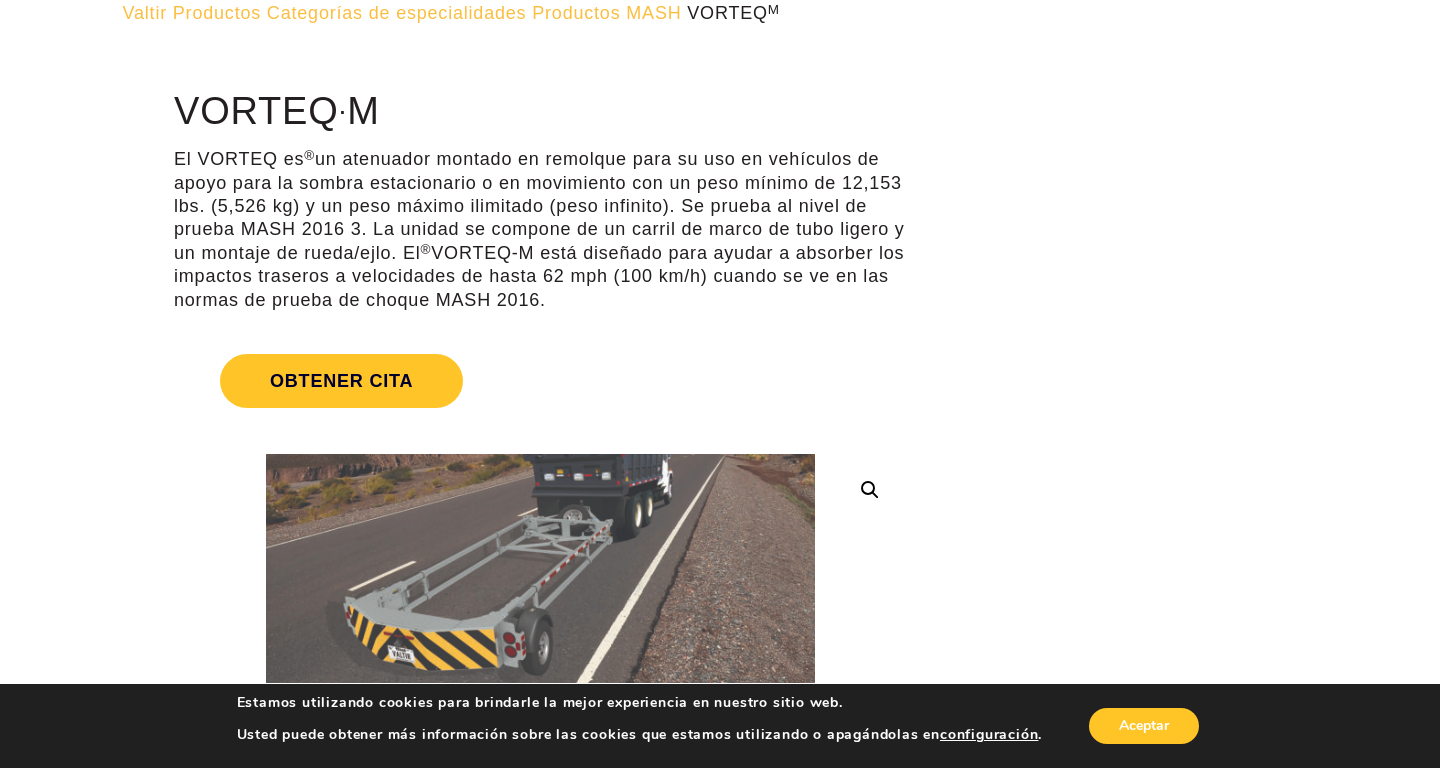 click on "**********" at bounding box center [540, 2112] 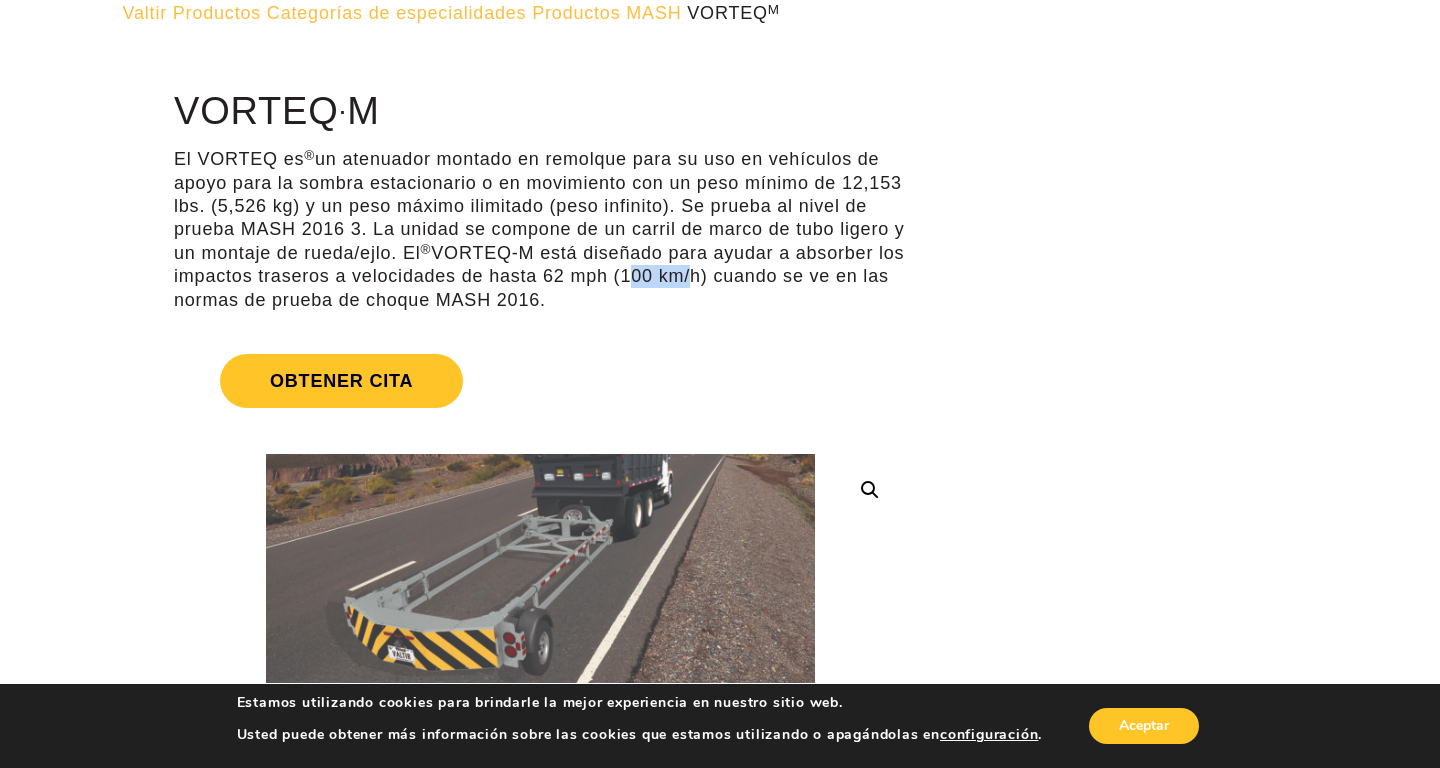 drag, startPoint x: 663, startPoint y: 279, endPoint x: 724, endPoint y: 281, distance: 61.03278 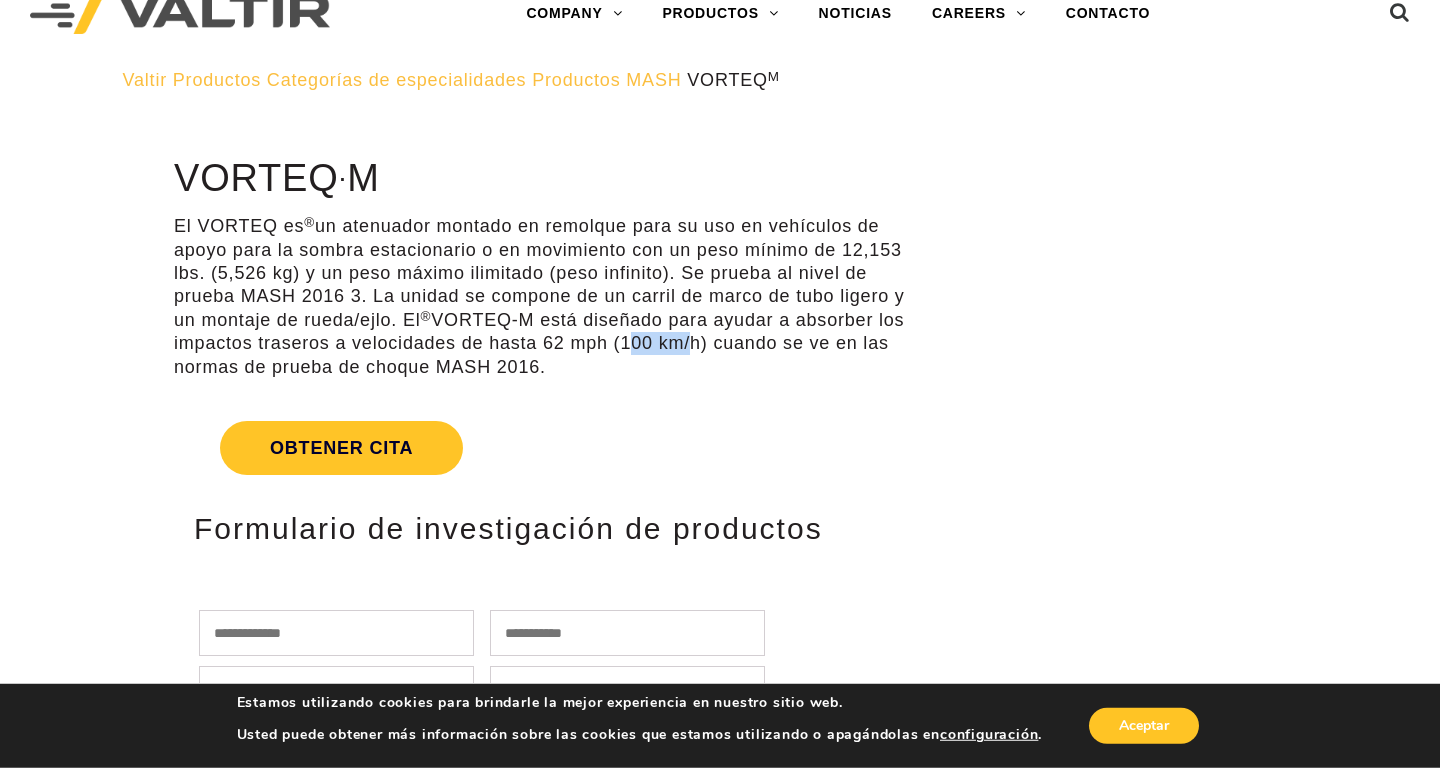 scroll, scrollTop: 0, scrollLeft: 0, axis: both 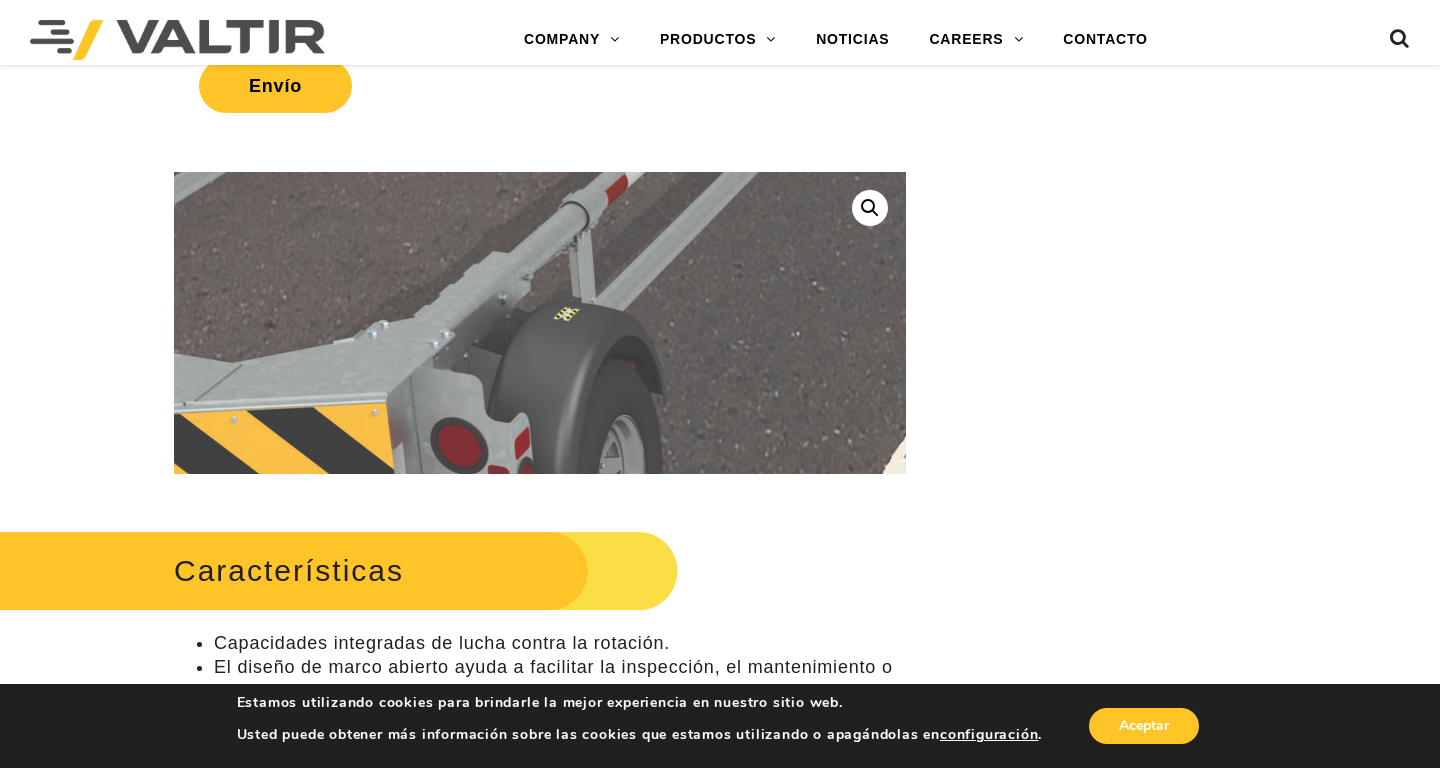 click at bounding box center (605, 291) 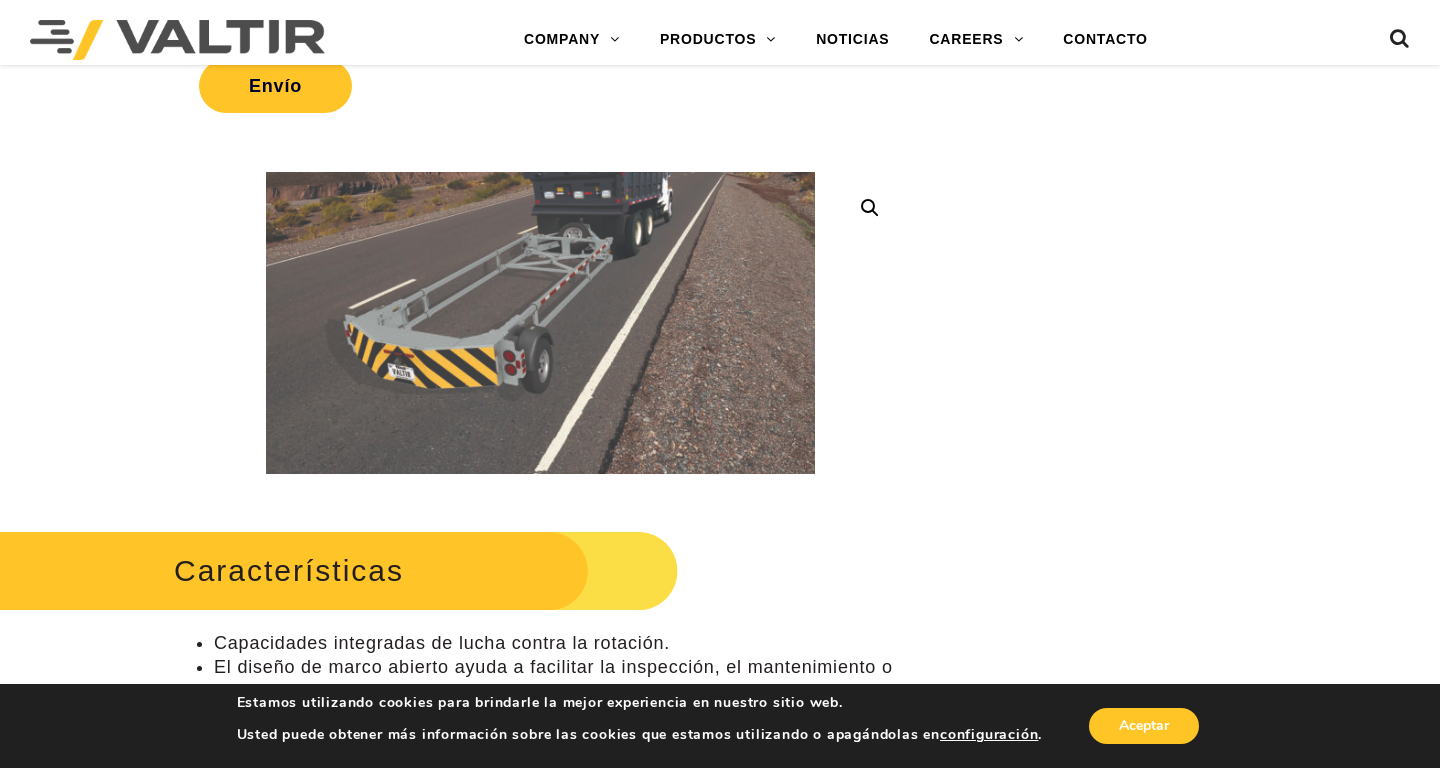 click at bounding box center [870, 208] 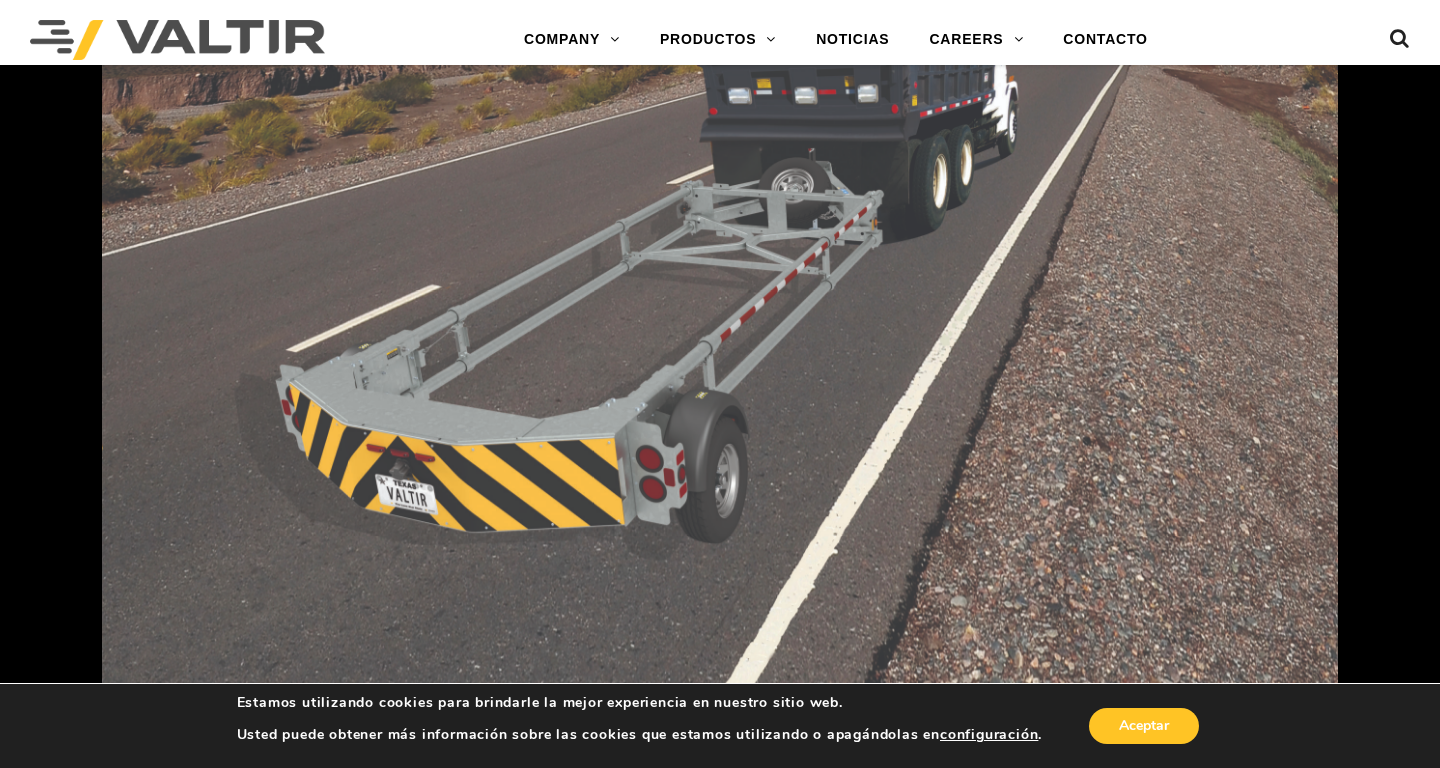 scroll, scrollTop: 0, scrollLeft: 0, axis: both 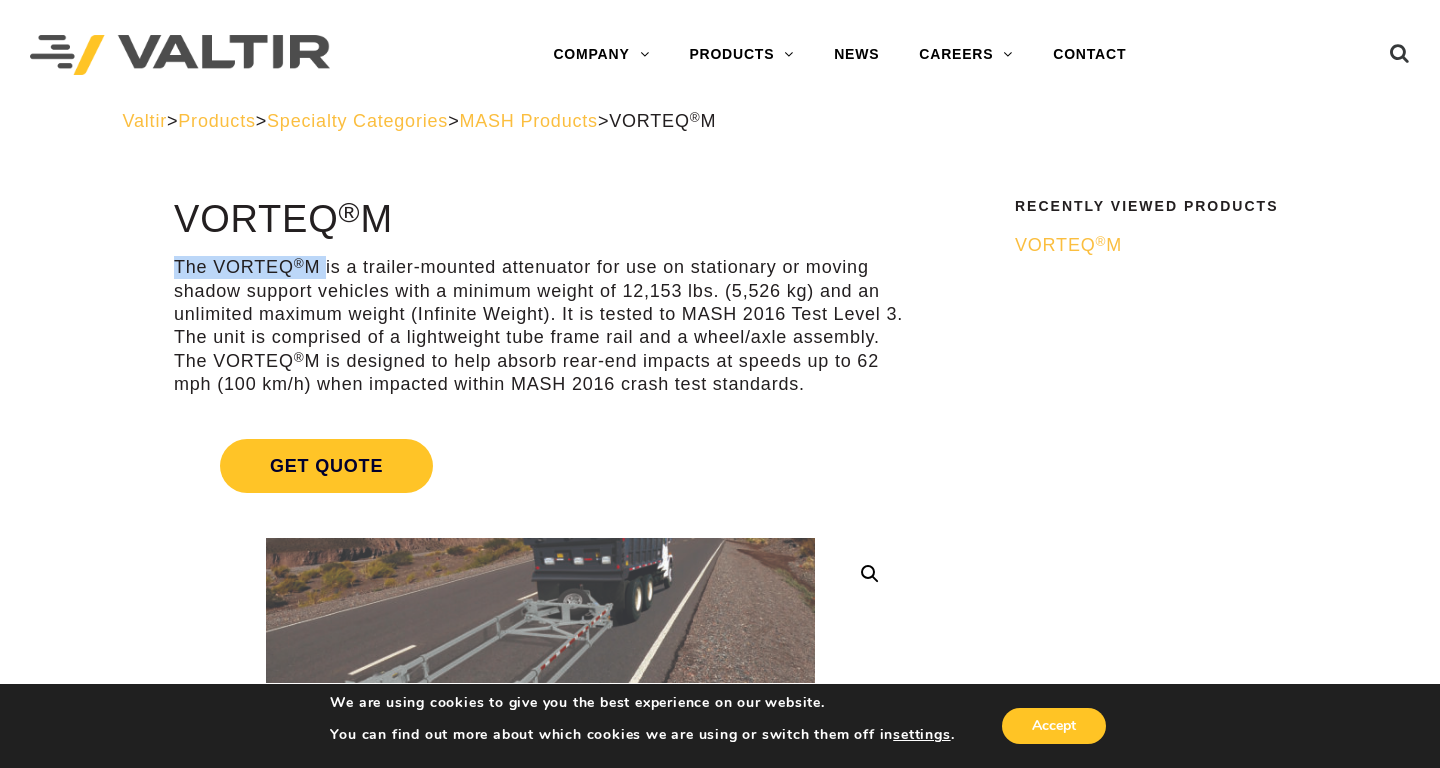 drag, startPoint x: 177, startPoint y: 266, endPoint x: 320, endPoint y: 266, distance: 143 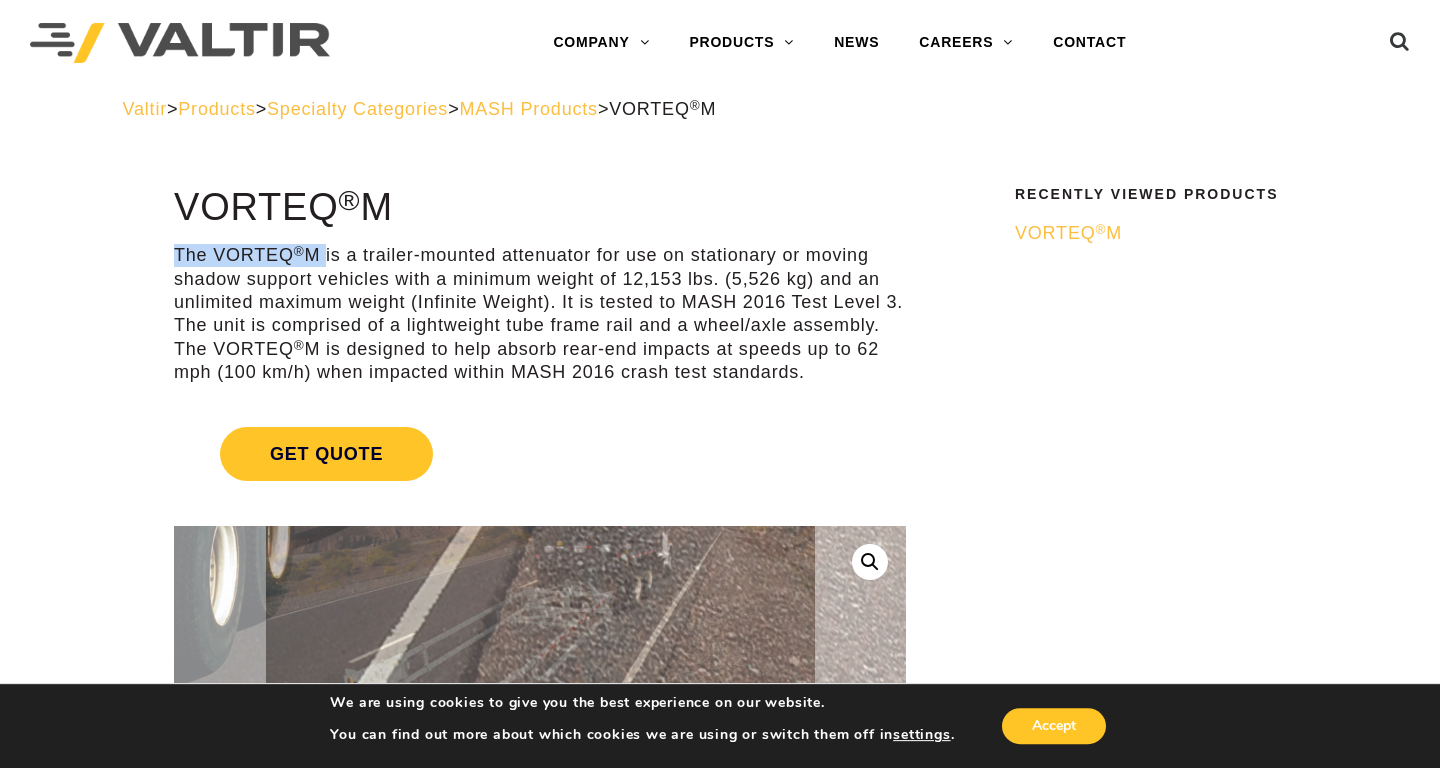 scroll, scrollTop: 0, scrollLeft: 0, axis: both 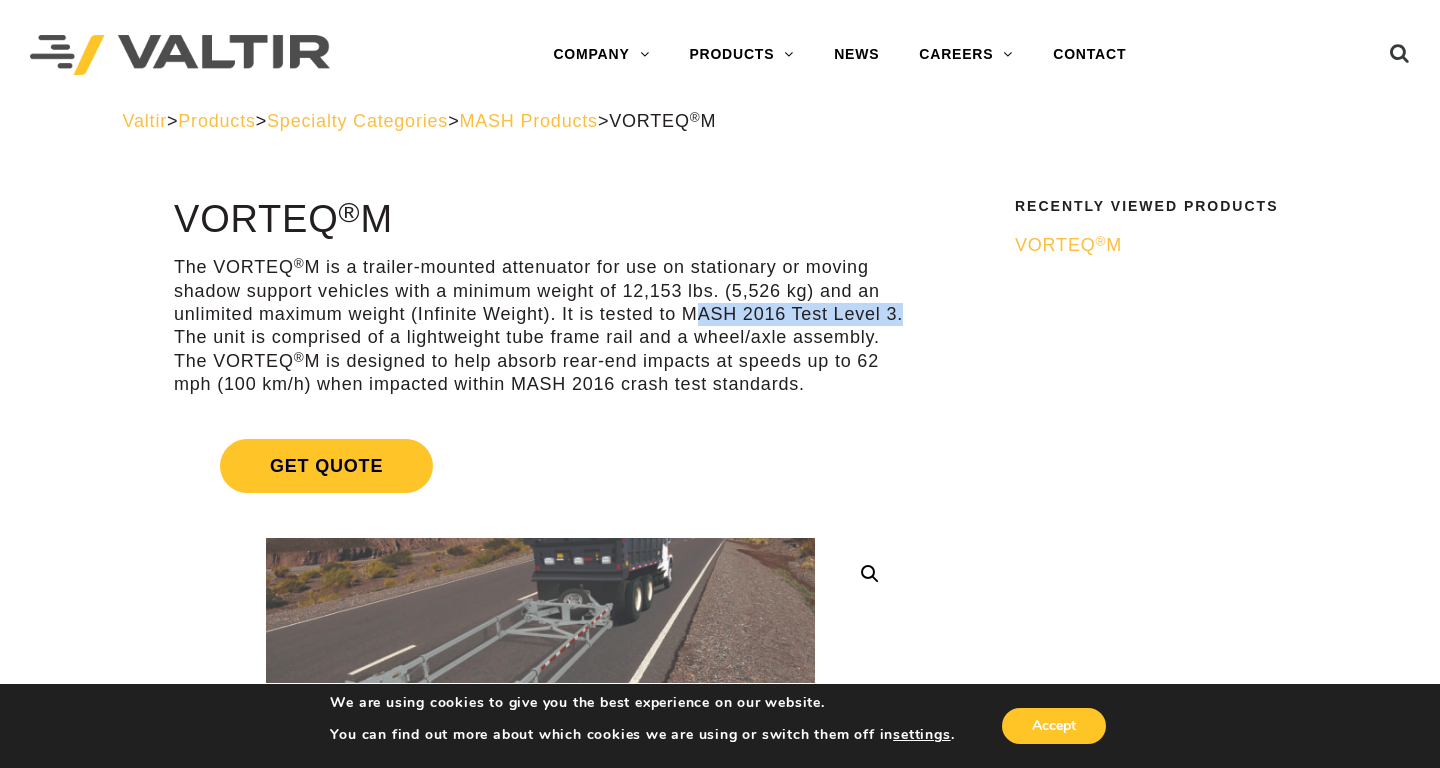 drag, startPoint x: 687, startPoint y: 310, endPoint x: 894, endPoint y: 310, distance: 207 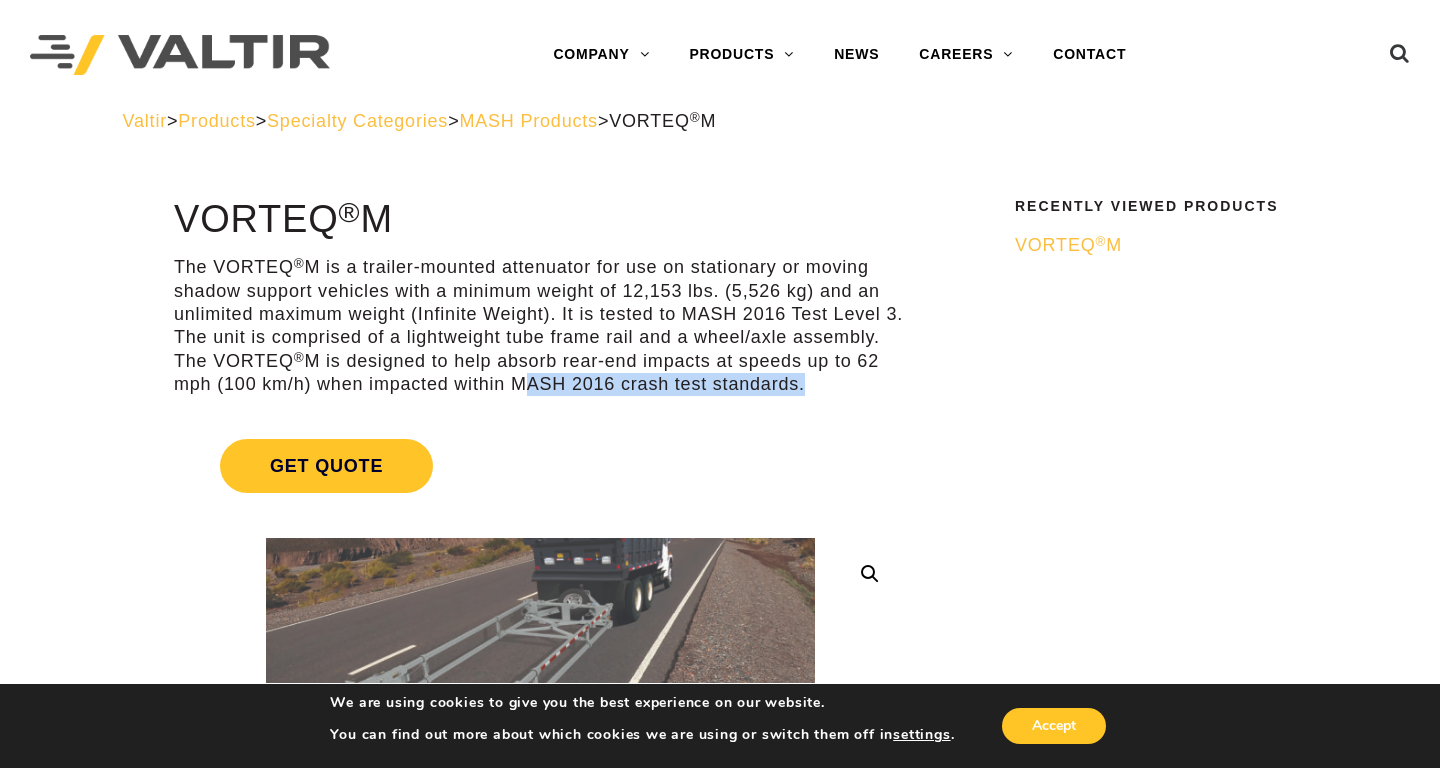 drag, startPoint x: 799, startPoint y: 385, endPoint x: 515, endPoint y: 401, distance: 284.45035 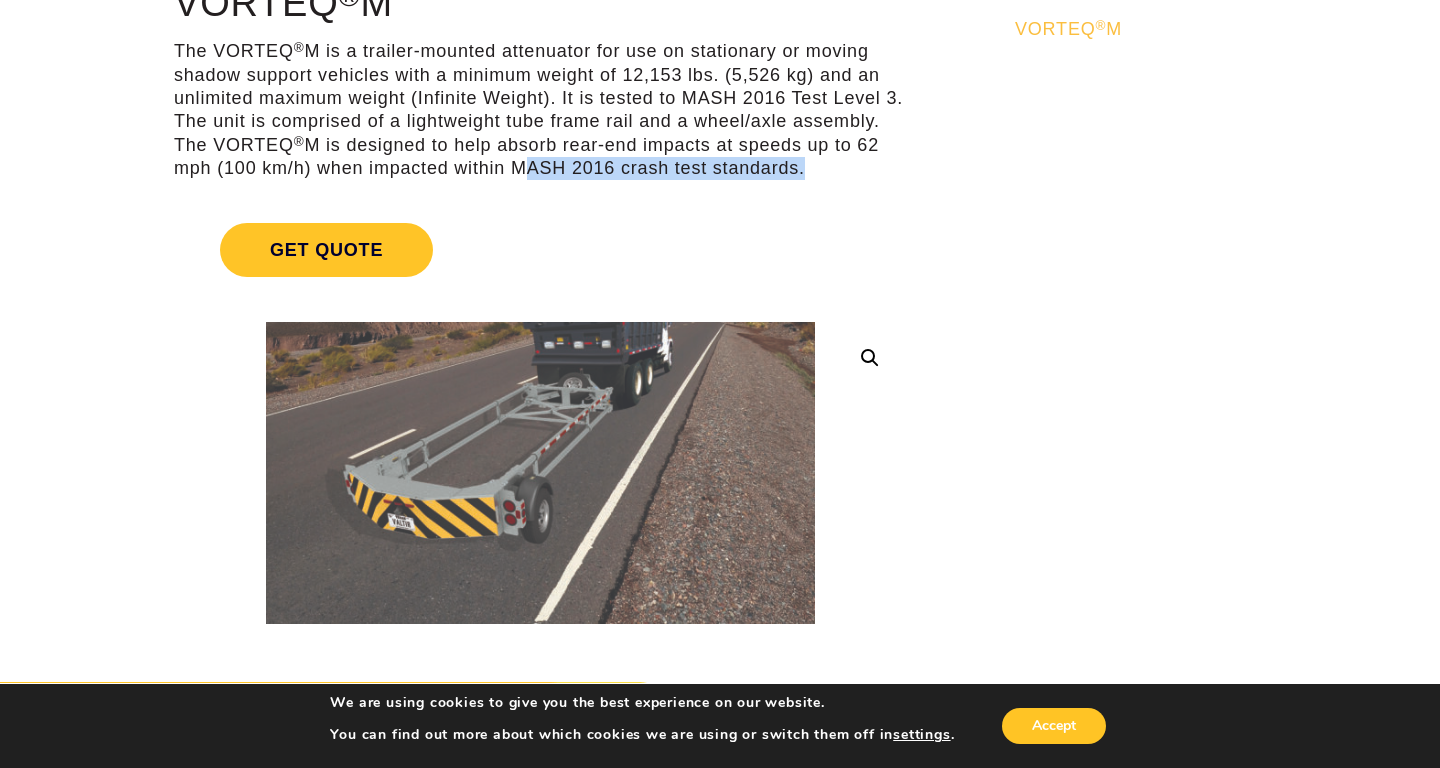 scroll, scrollTop: 432, scrollLeft: 0, axis: vertical 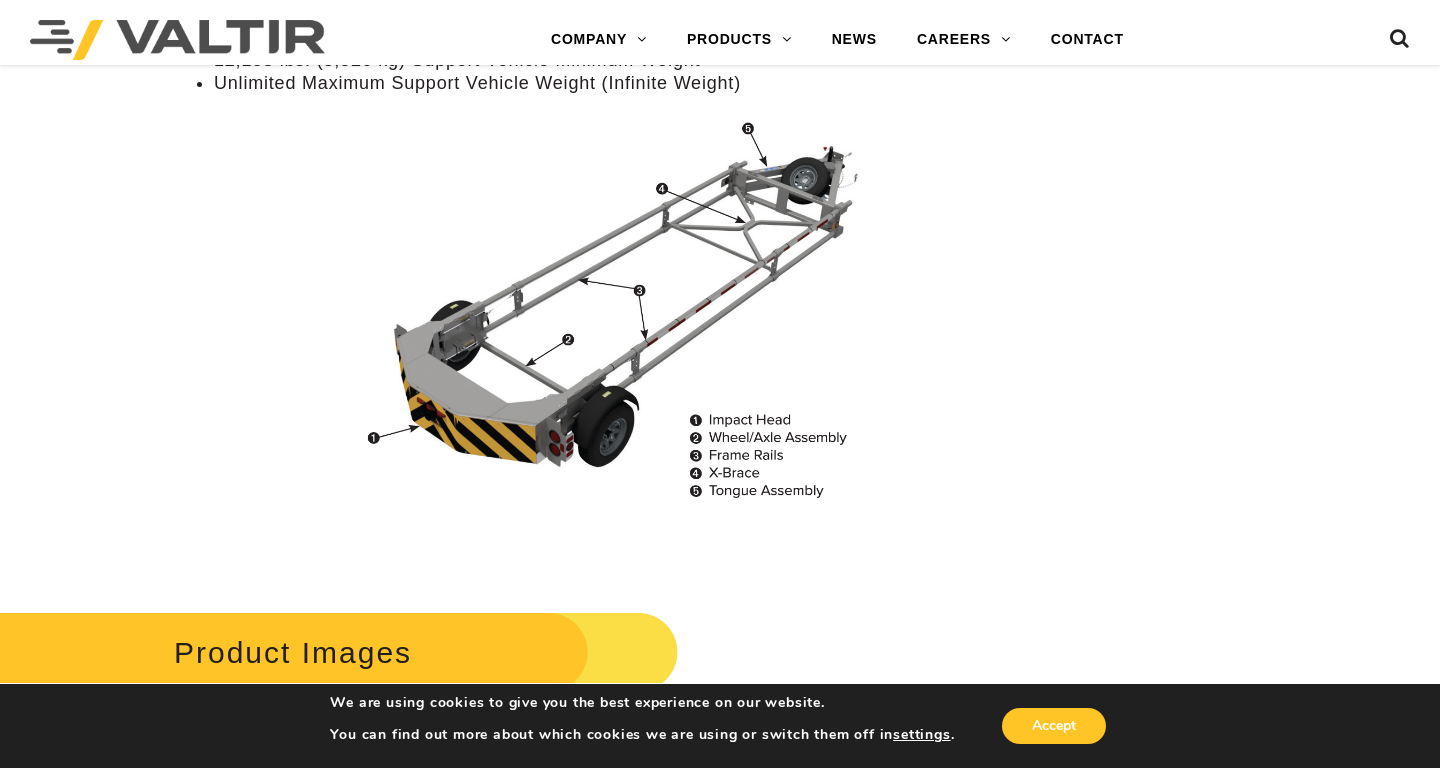 click on "**********" at bounding box center [720, 475] 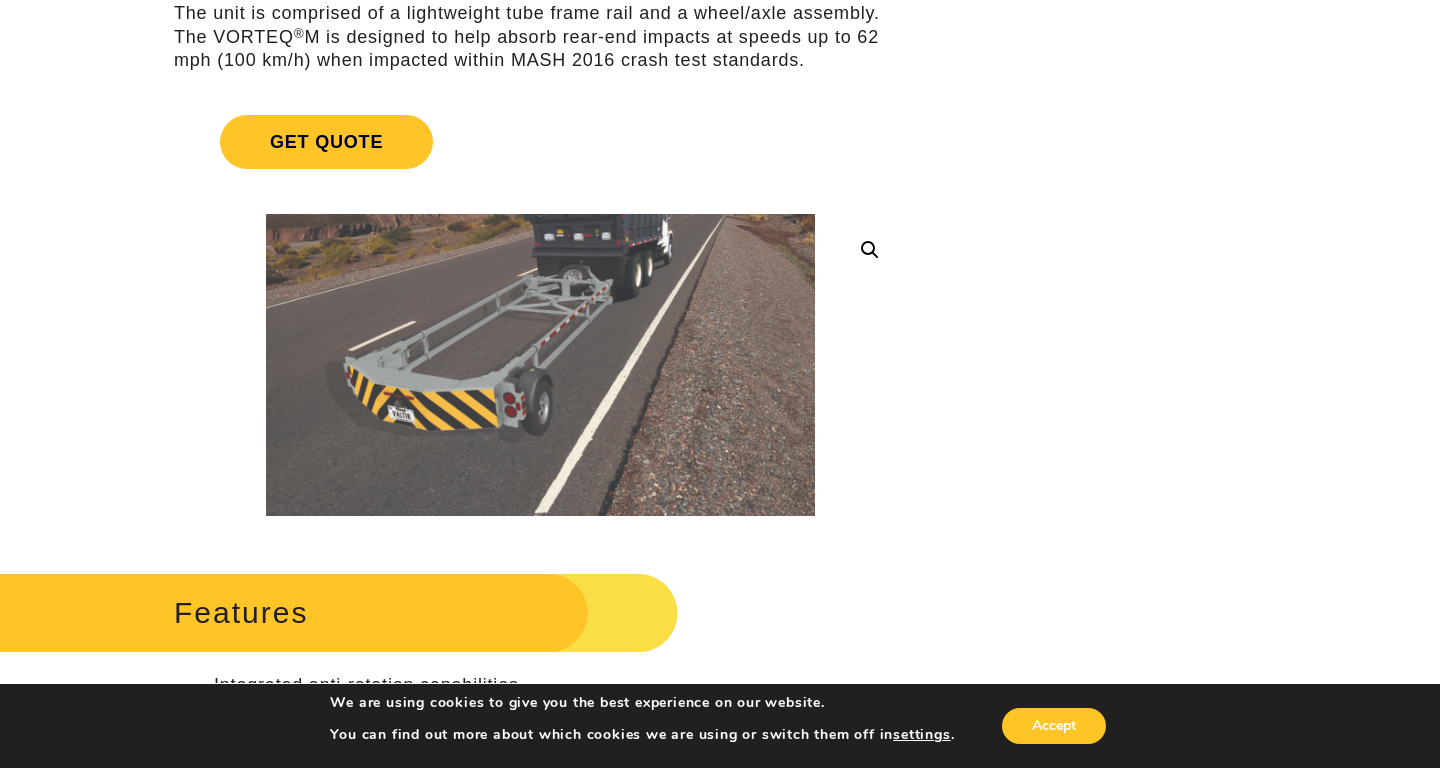 scroll, scrollTop: 0, scrollLeft: 0, axis: both 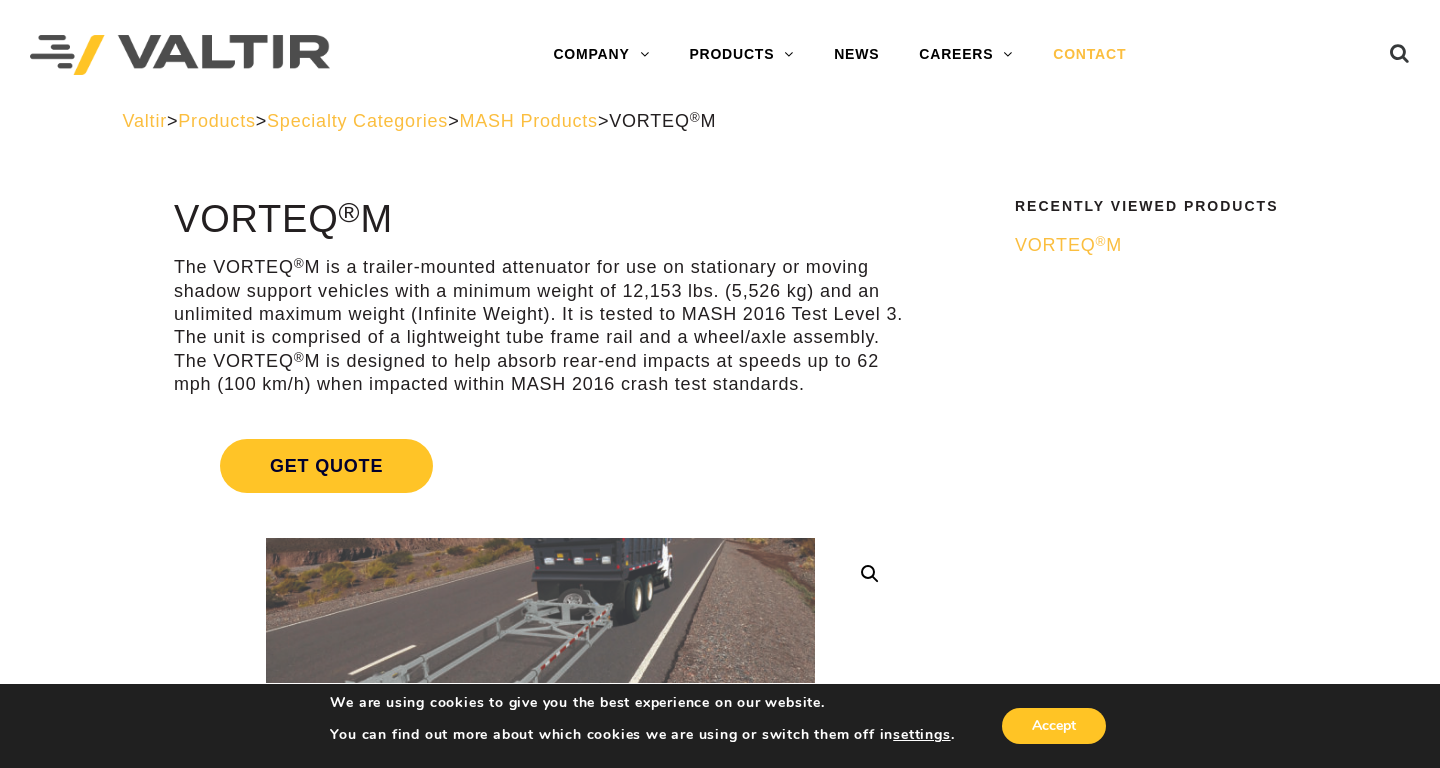 click on "CONTACT" at bounding box center (1089, 55) 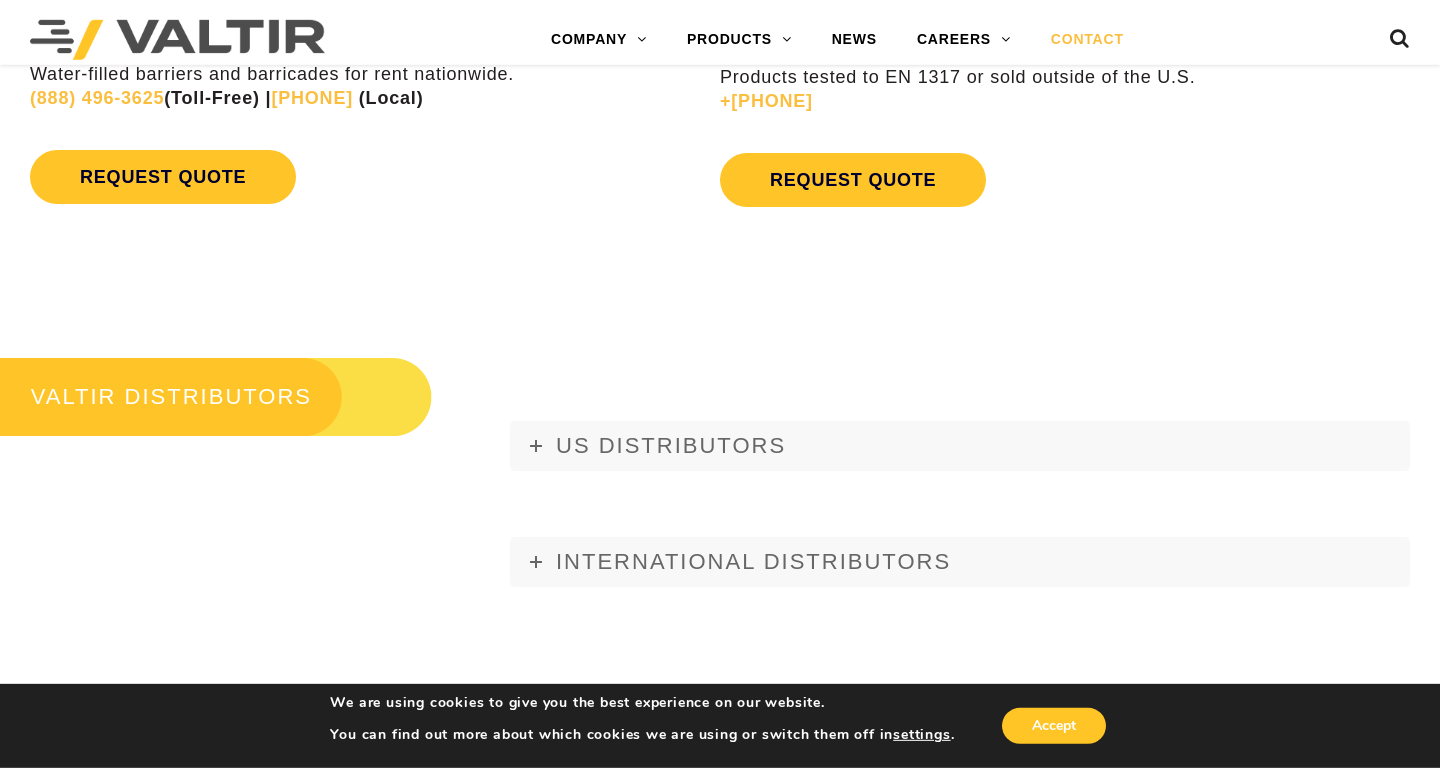scroll, scrollTop: 2268, scrollLeft: 0, axis: vertical 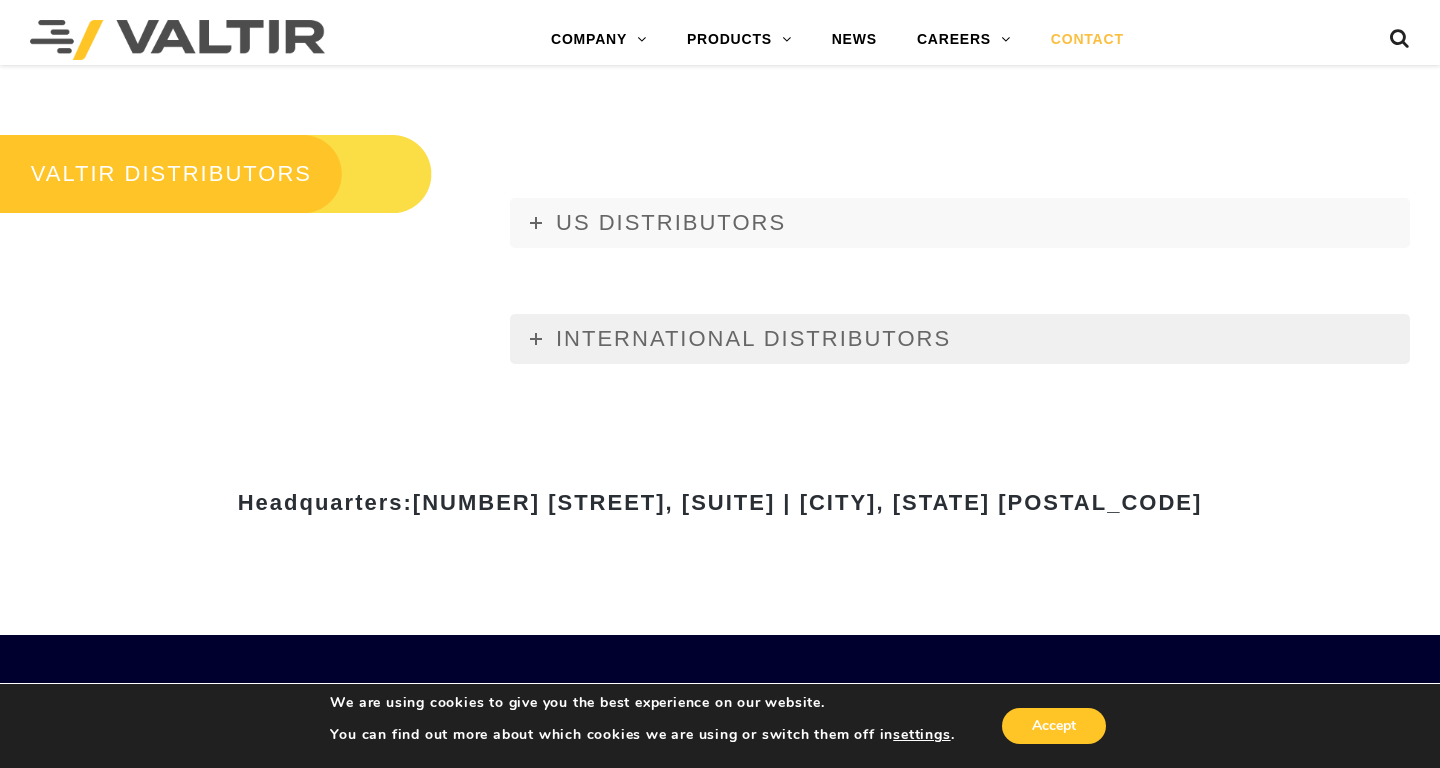 click on "INTERNATIONAL DISTRIBUTORS" at bounding box center [753, 338] 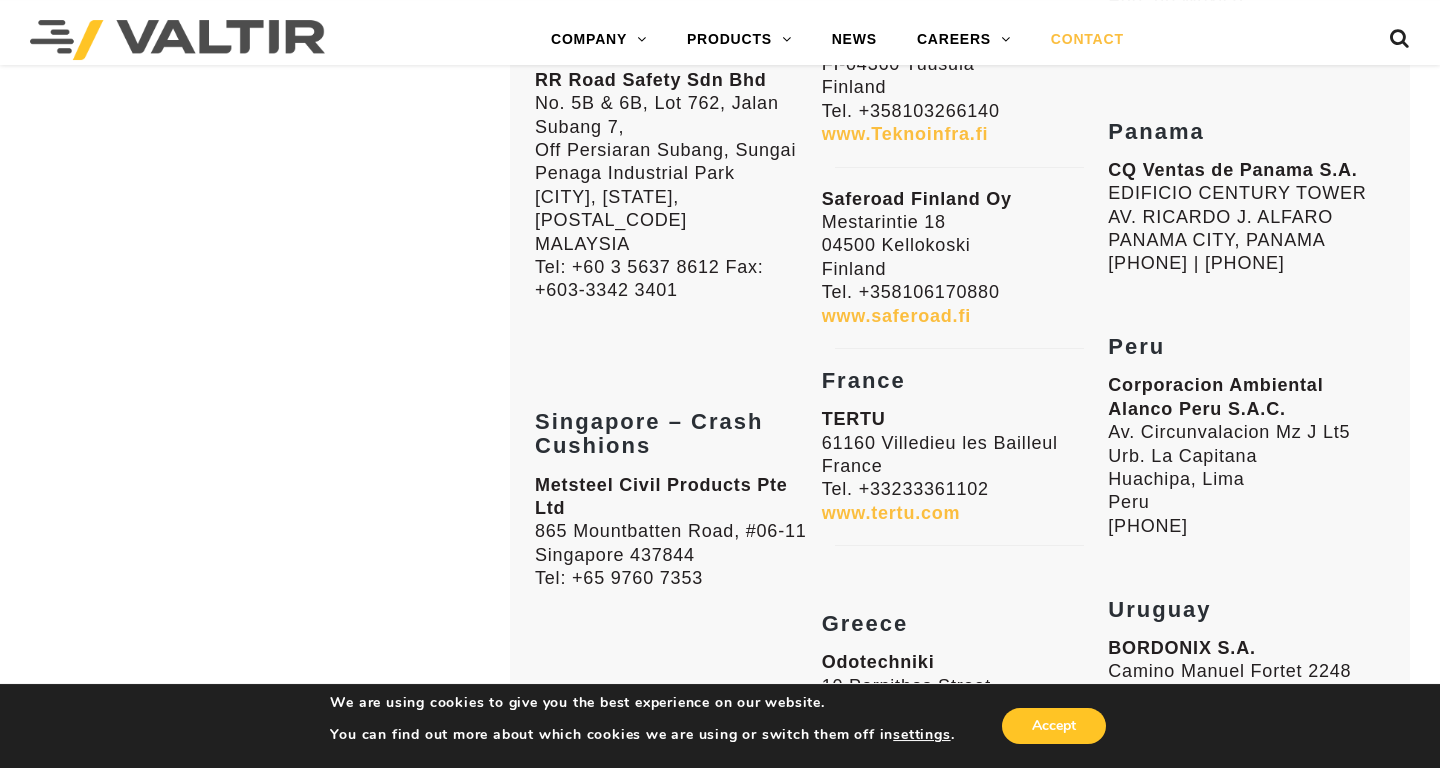 scroll, scrollTop: 4259, scrollLeft: 0, axis: vertical 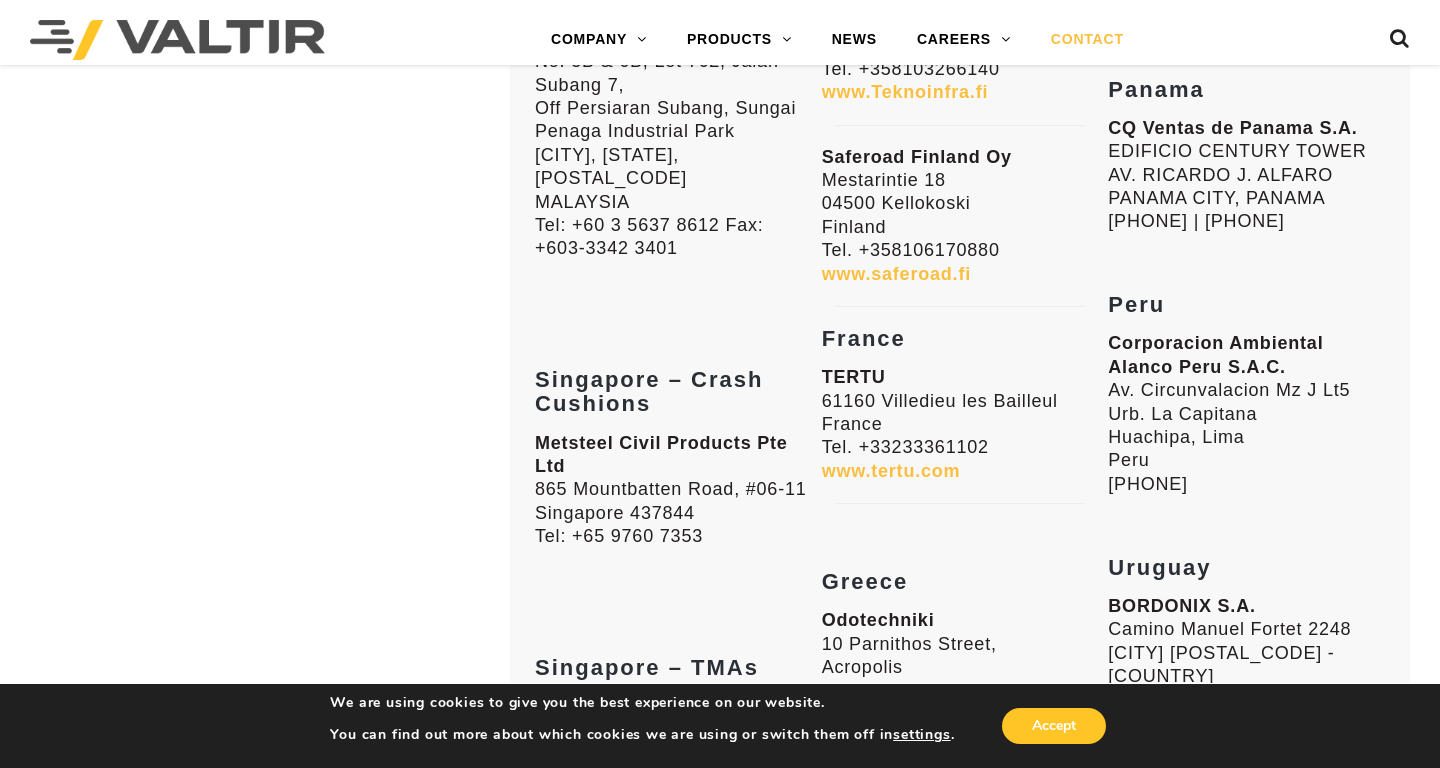 drag, startPoint x: 1123, startPoint y: 421, endPoint x: 1308, endPoint y: 553, distance: 227.26416 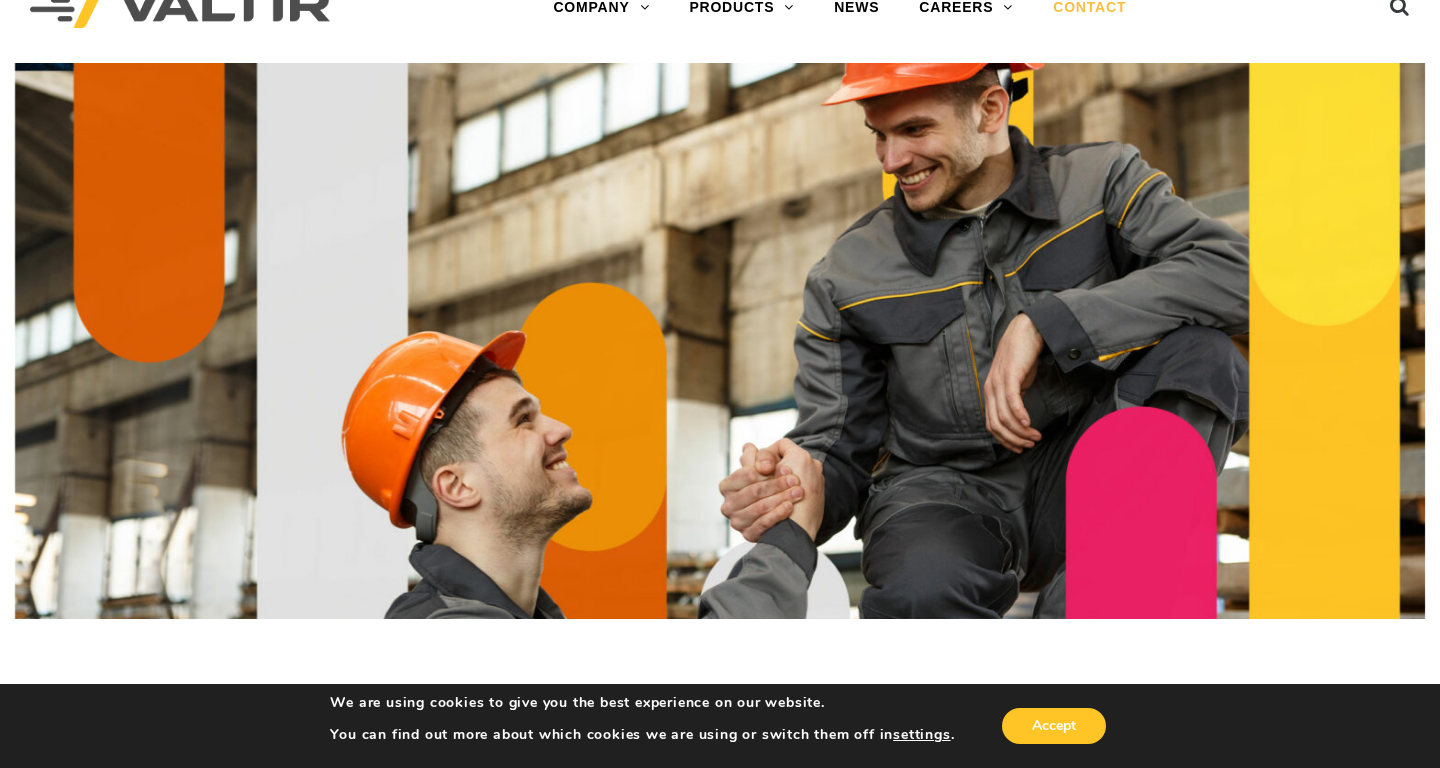 scroll, scrollTop: 0, scrollLeft: 0, axis: both 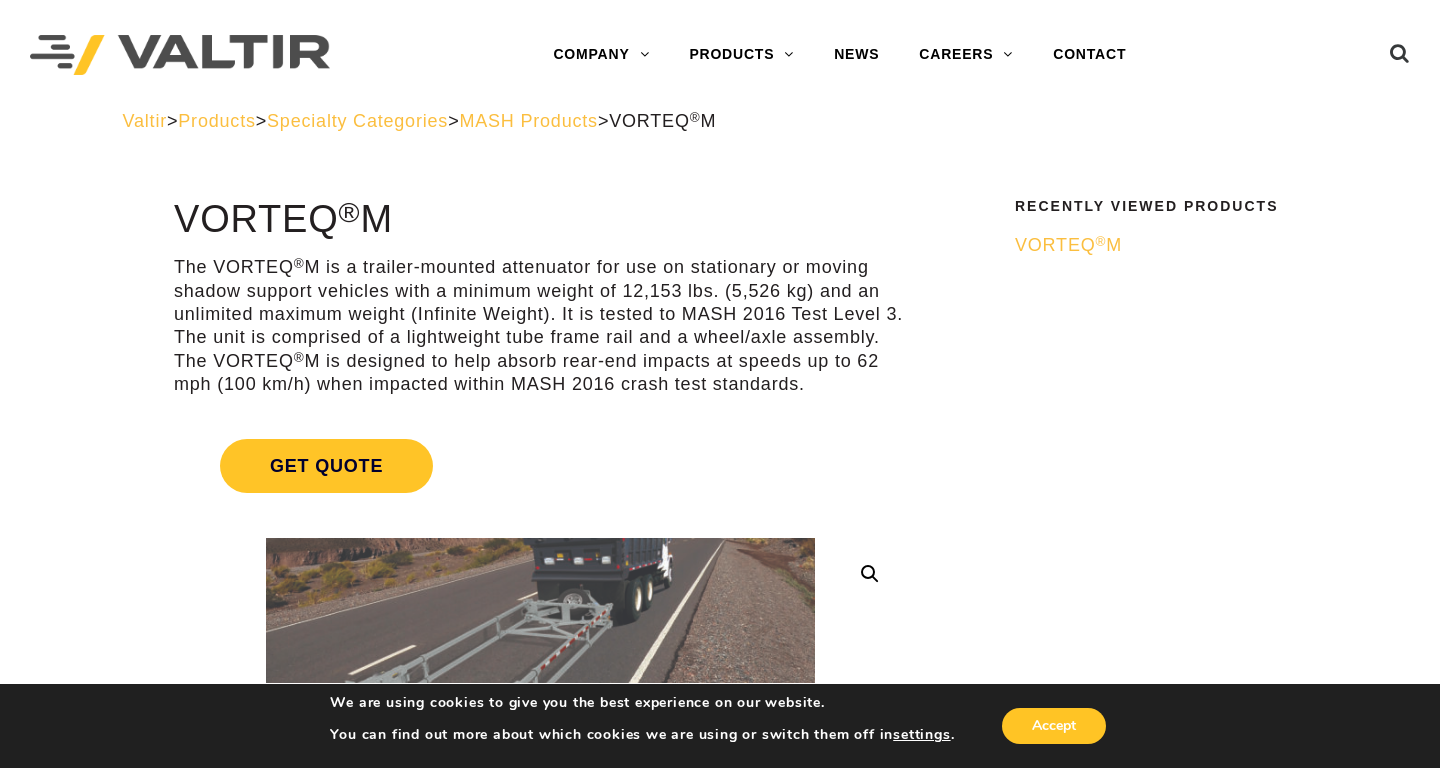 drag, startPoint x: 175, startPoint y: 217, endPoint x: 403, endPoint y: 212, distance: 228.05482 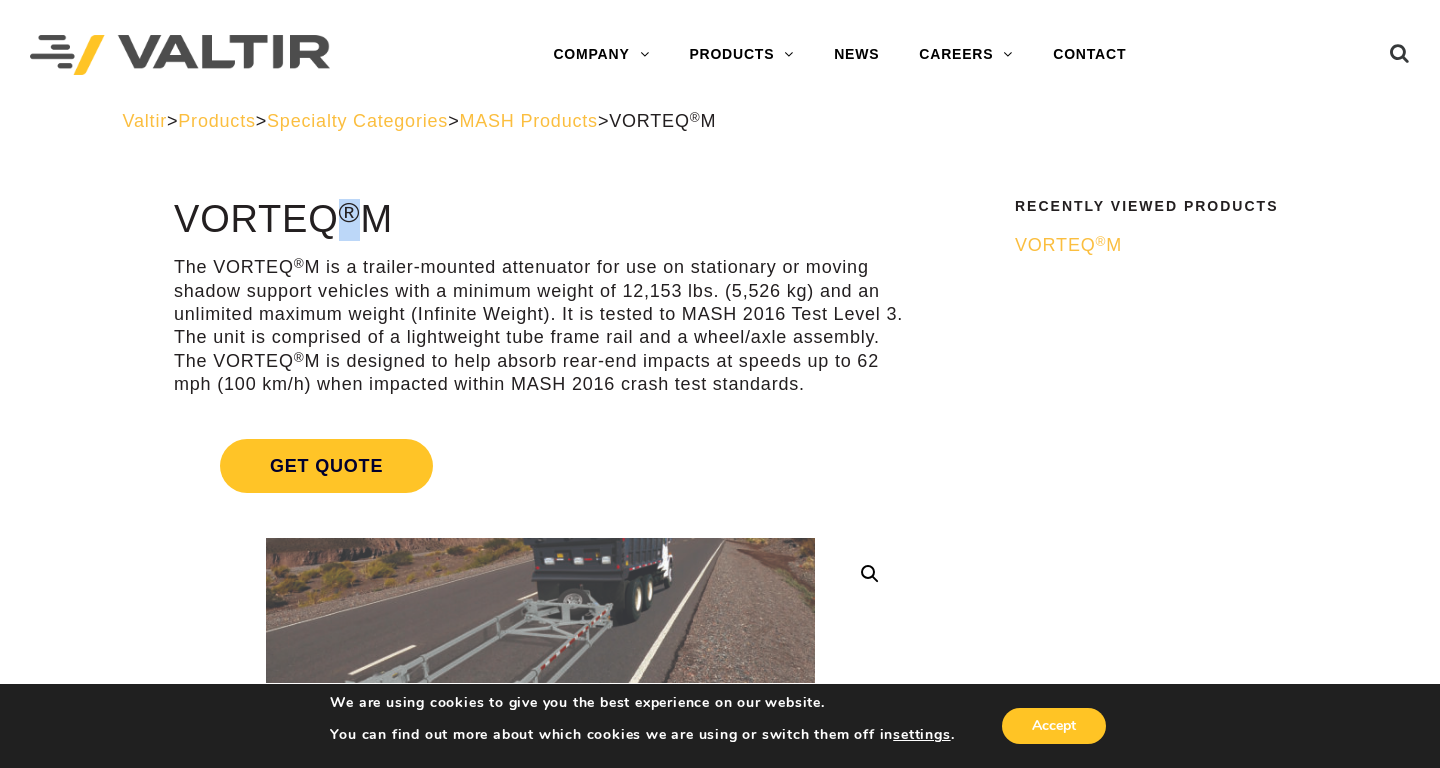 drag, startPoint x: 357, startPoint y: 212, endPoint x: 339, endPoint y: 212, distance: 18 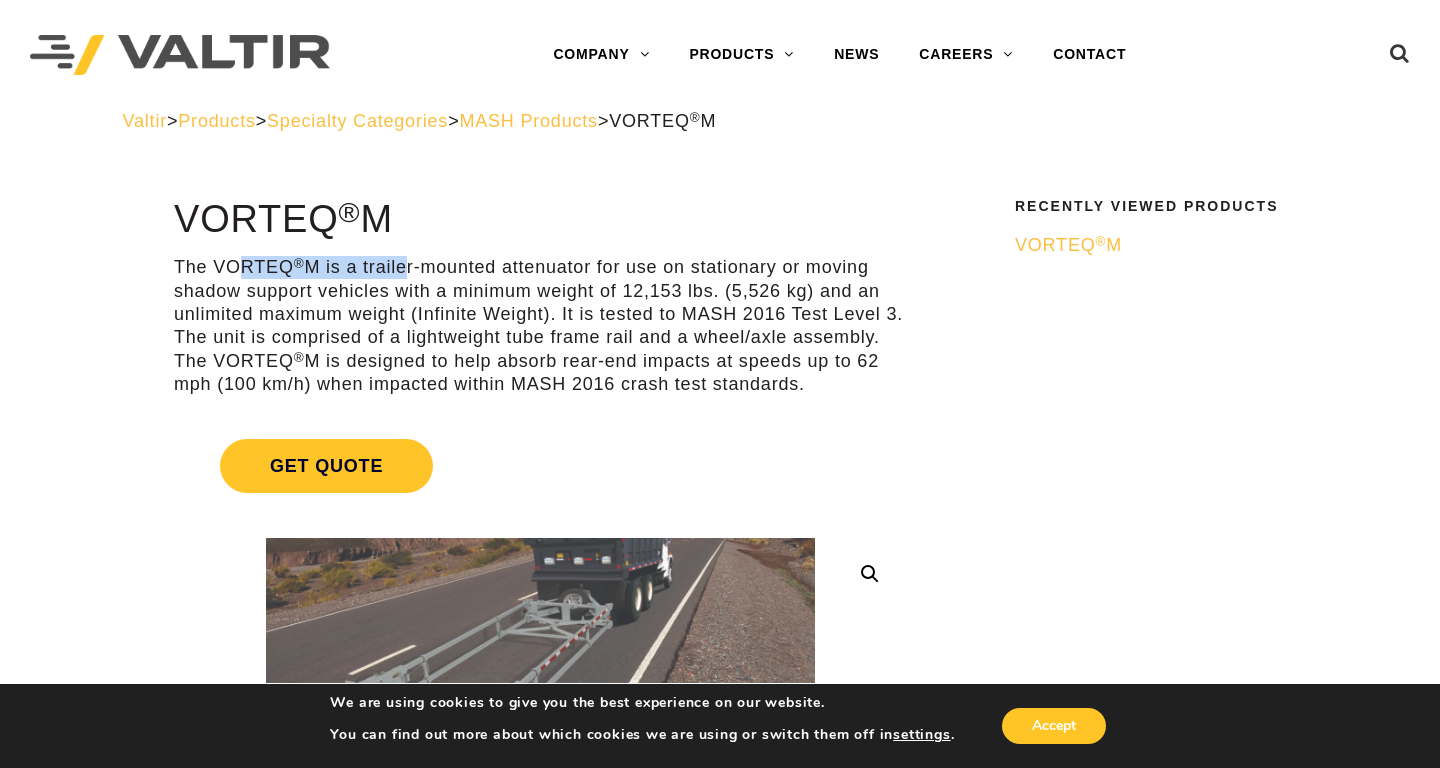 drag, startPoint x: 249, startPoint y: 268, endPoint x: 404, endPoint y: 267, distance: 155.00322 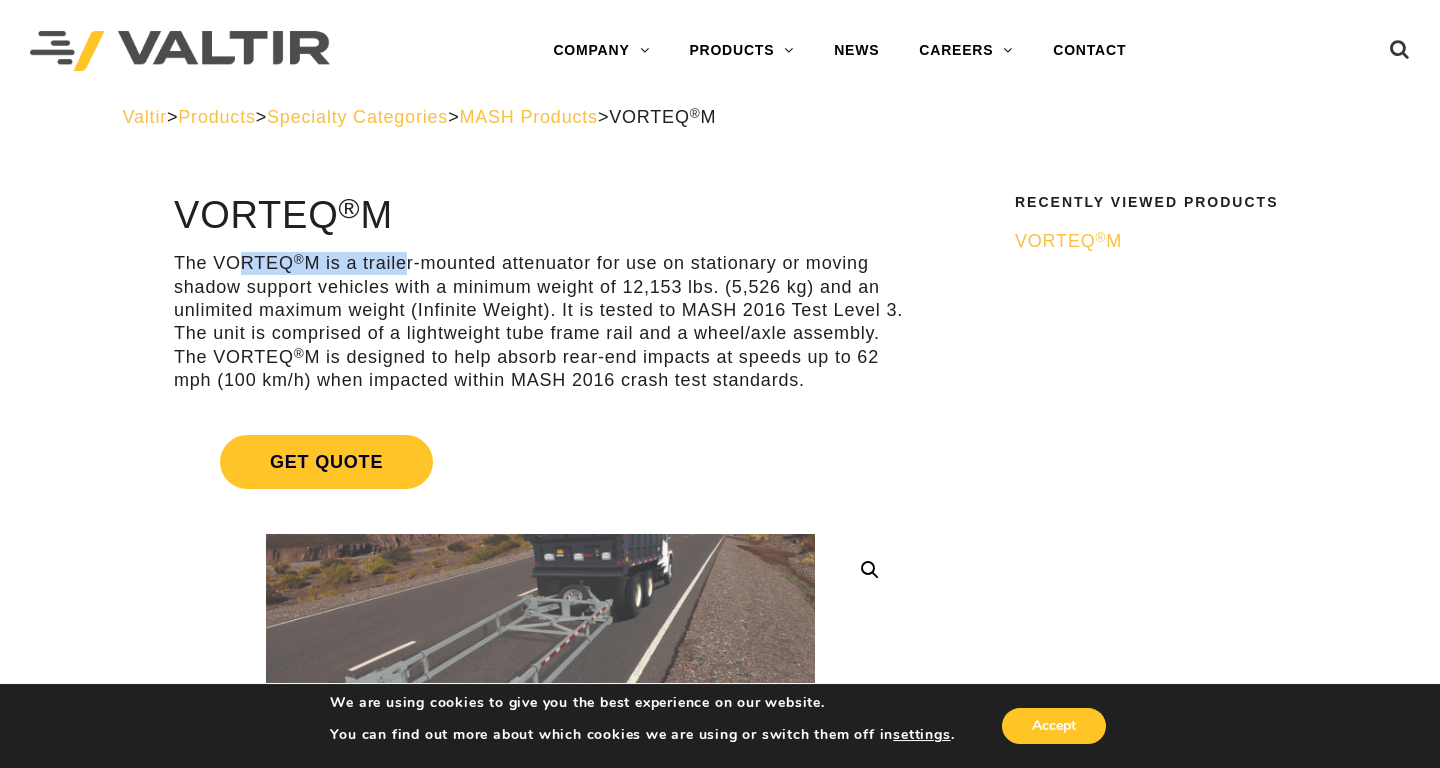 scroll, scrollTop: 0, scrollLeft: 0, axis: both 